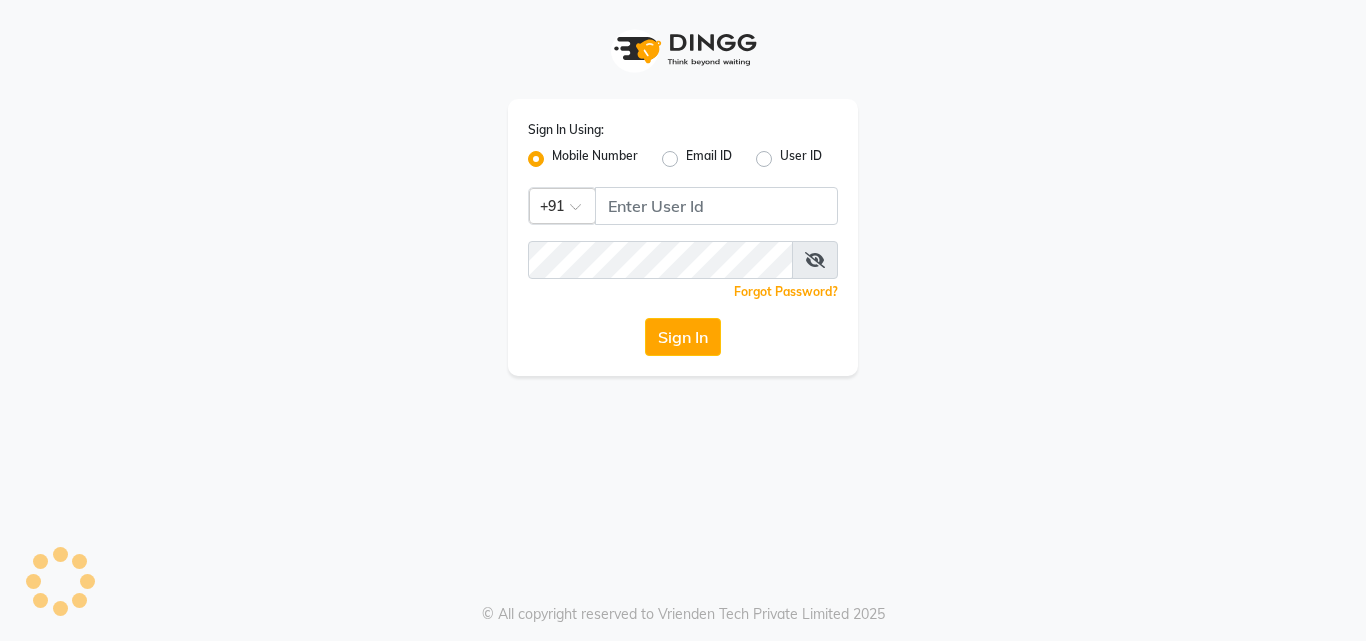 scroll, scrollTop: 0, scrollLeft: 0, axis: both 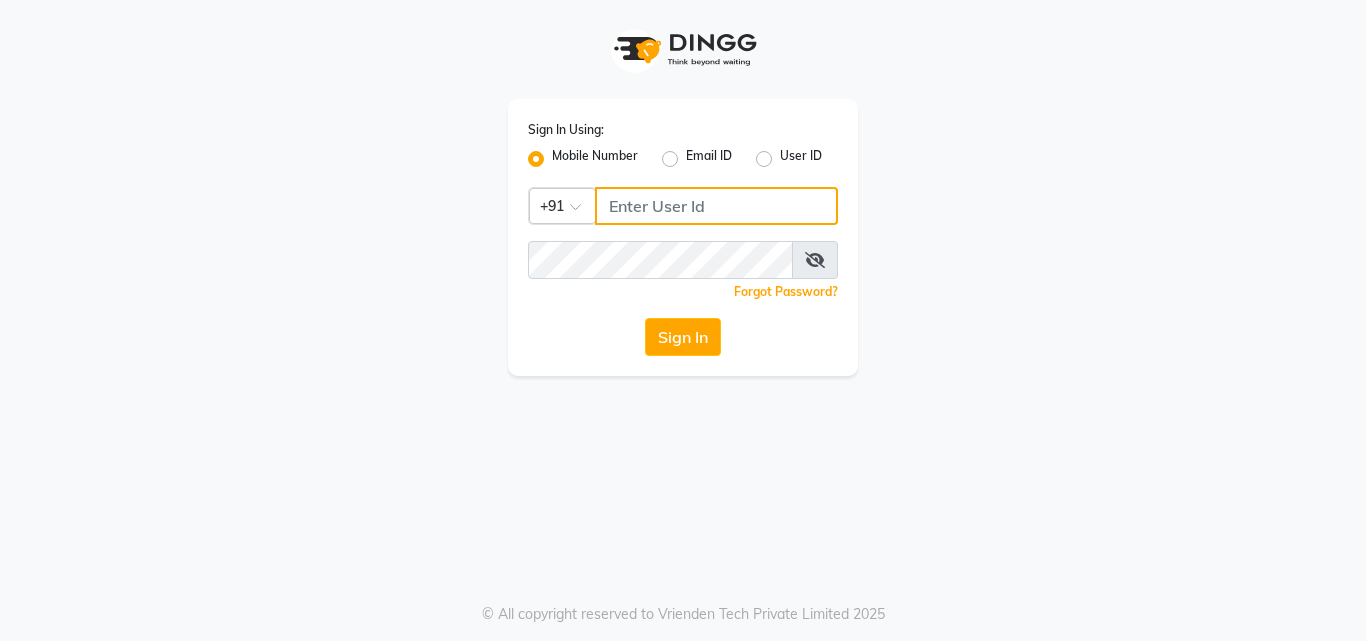 type on "9266285232" 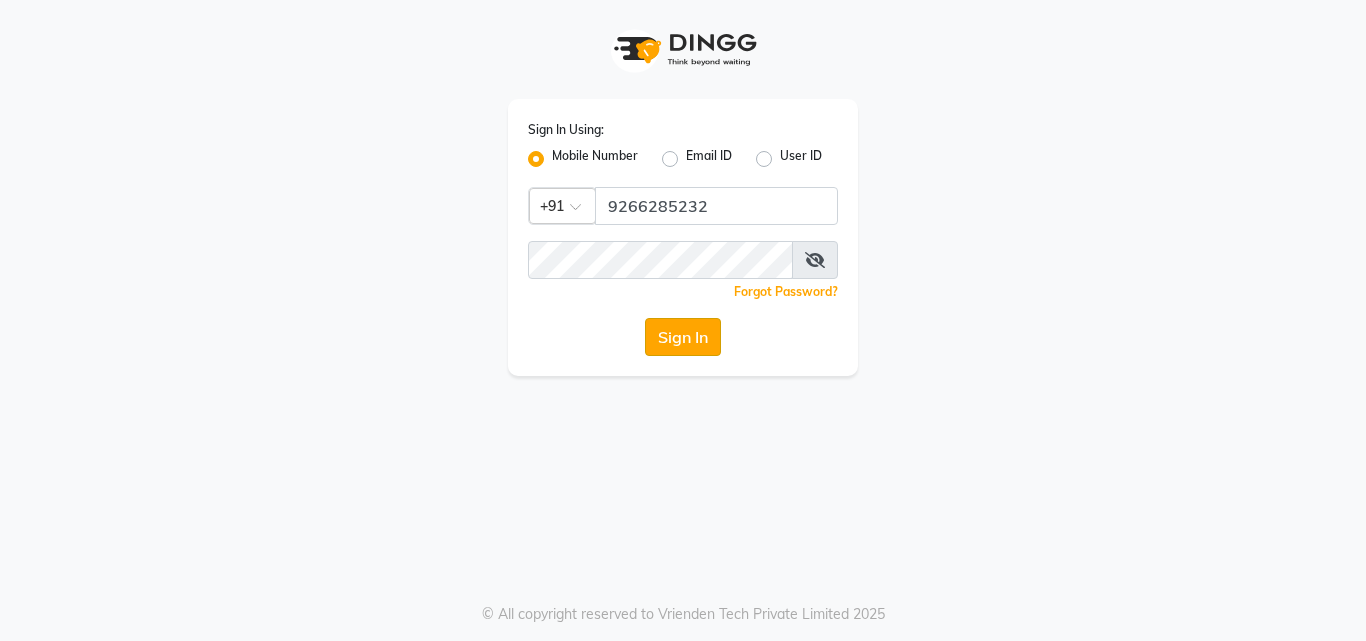 click on "Sign In" 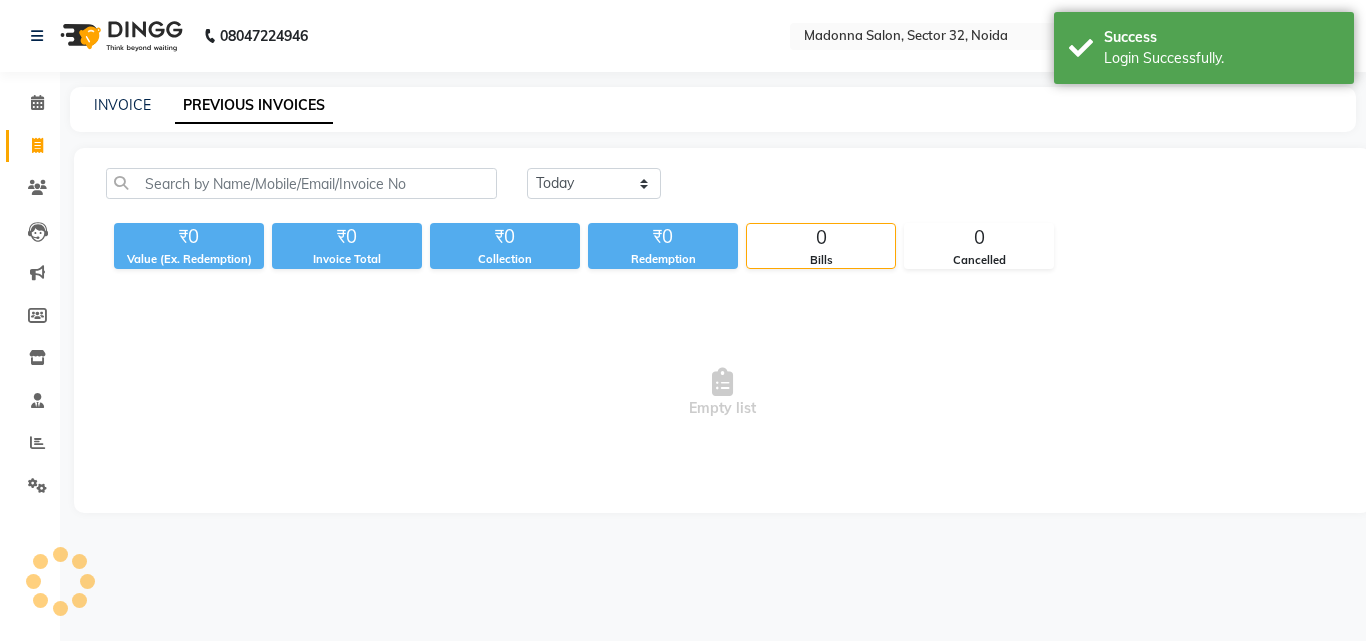 select on "en" 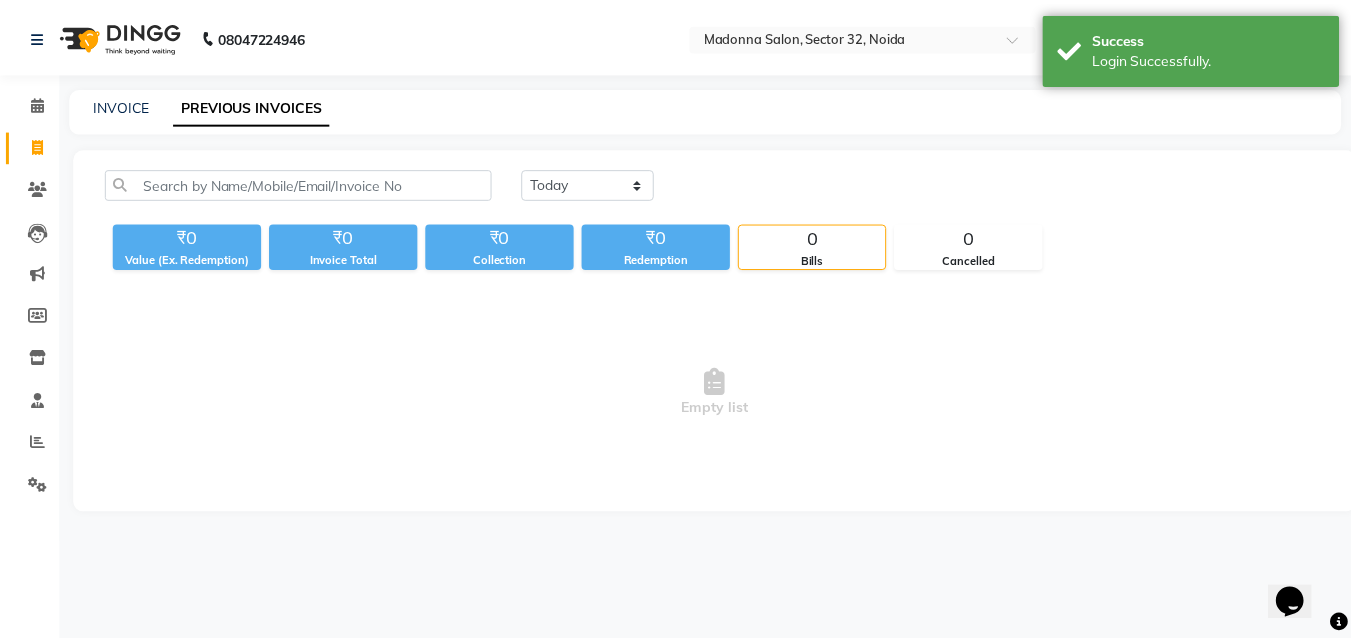 scroll, scrollTop: 0, scrollLeft: 0, axis: both 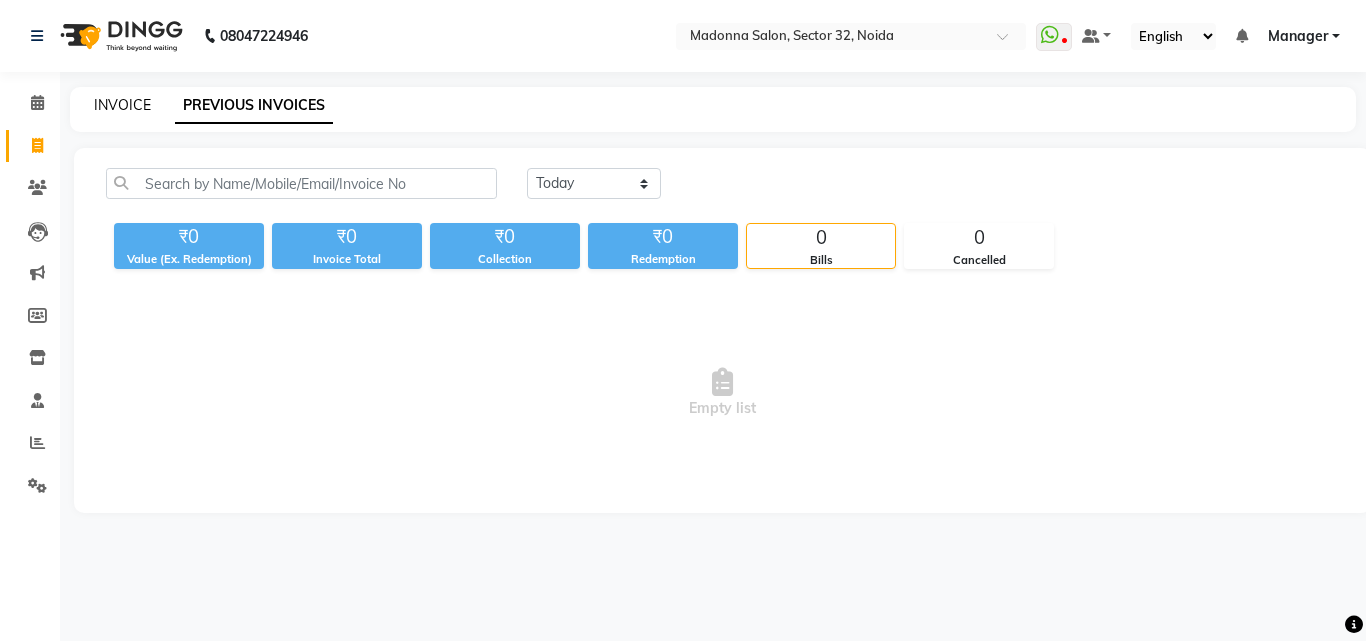 click on "INVOICE" 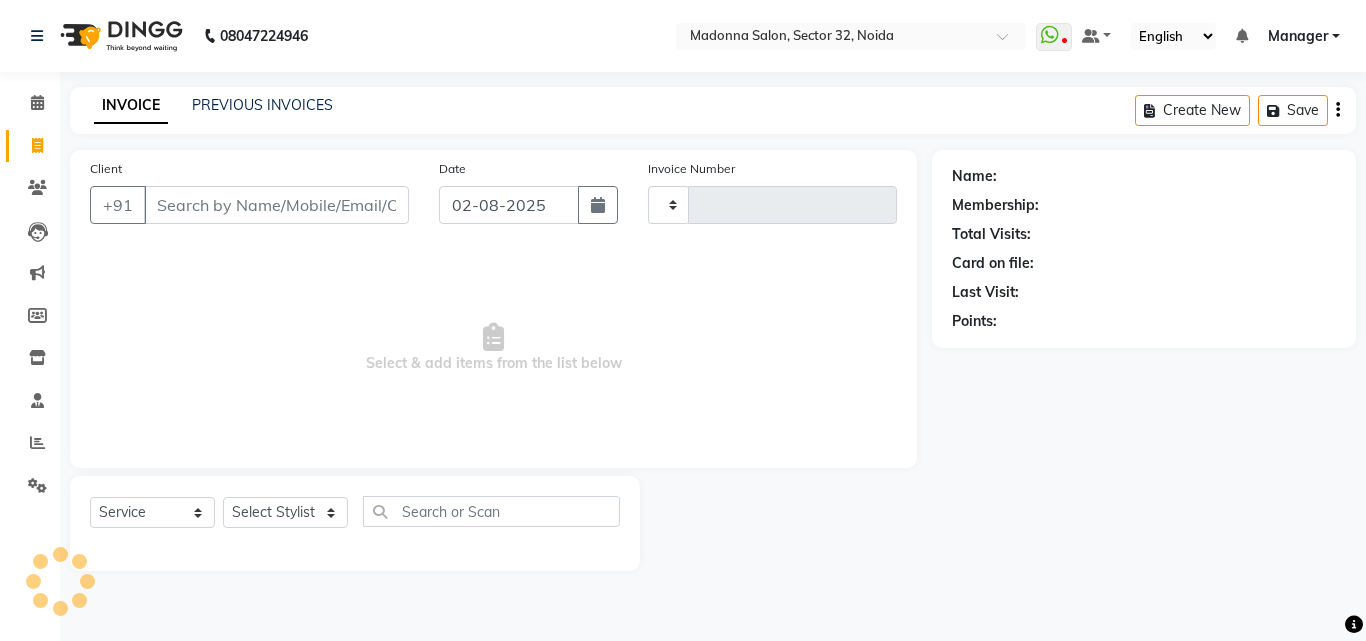 type on "2782" 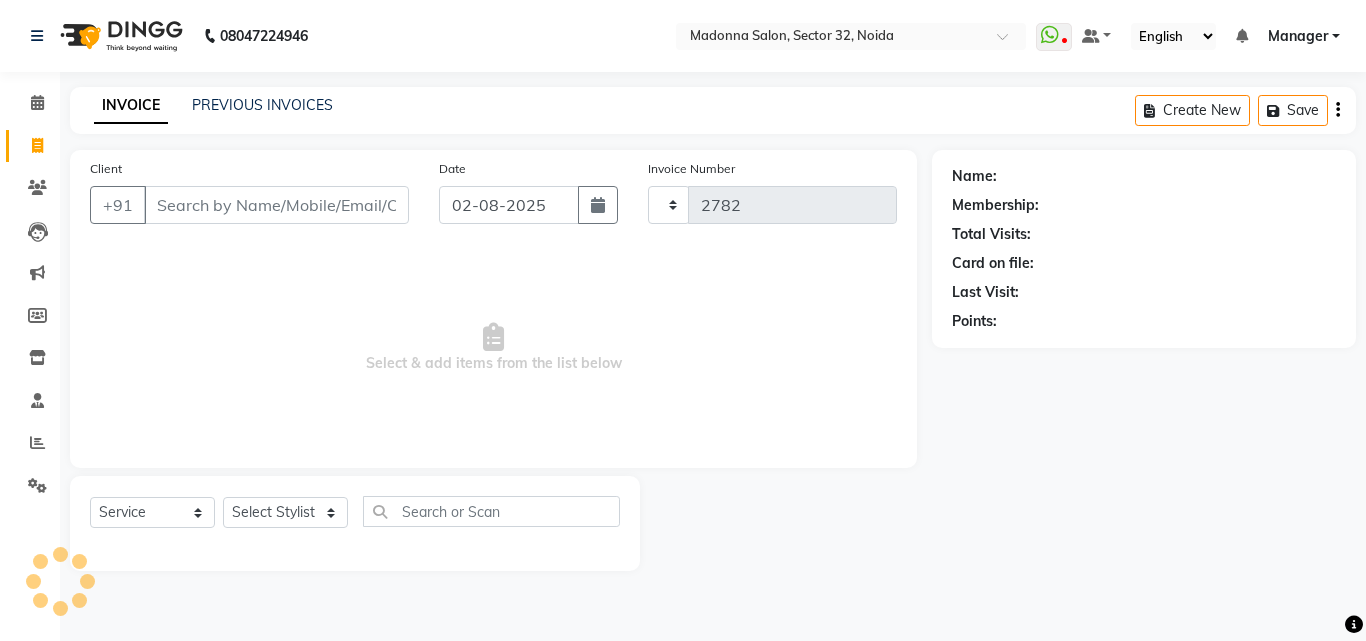 select on "7229" 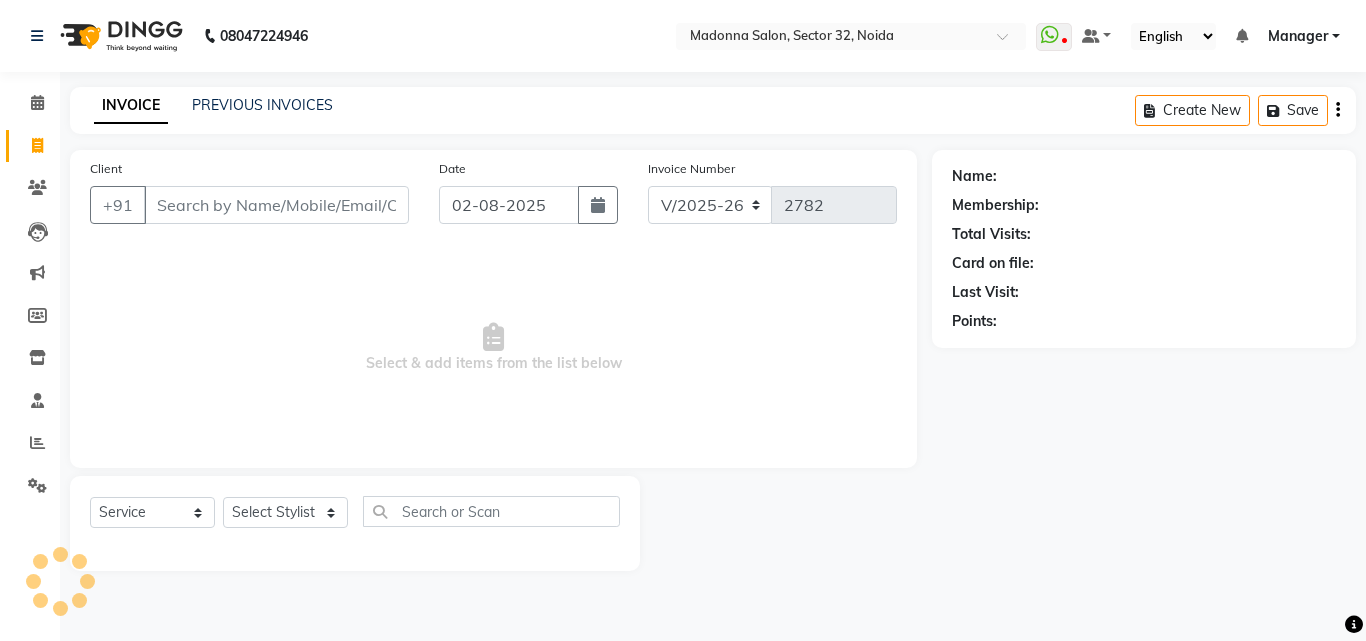 click on "Client" at bounding box center (276, 205) 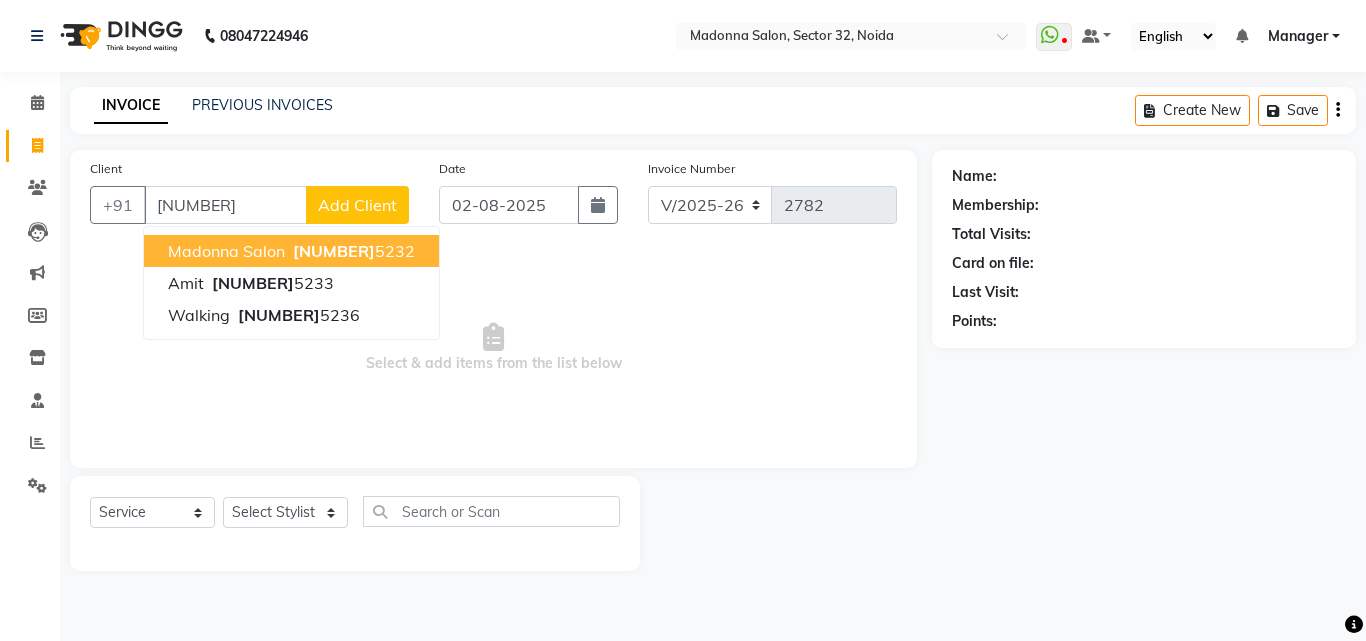 click on "[PHONE]" at bounding box center [352, 251] 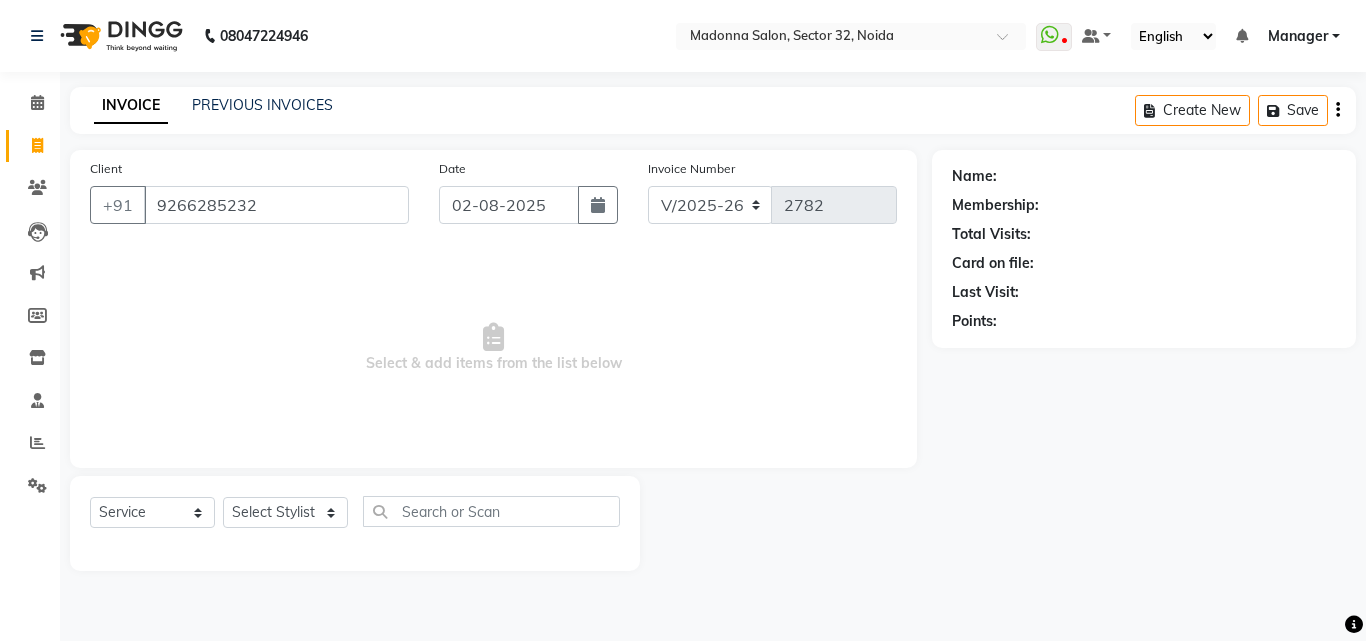 type on "9266285232" 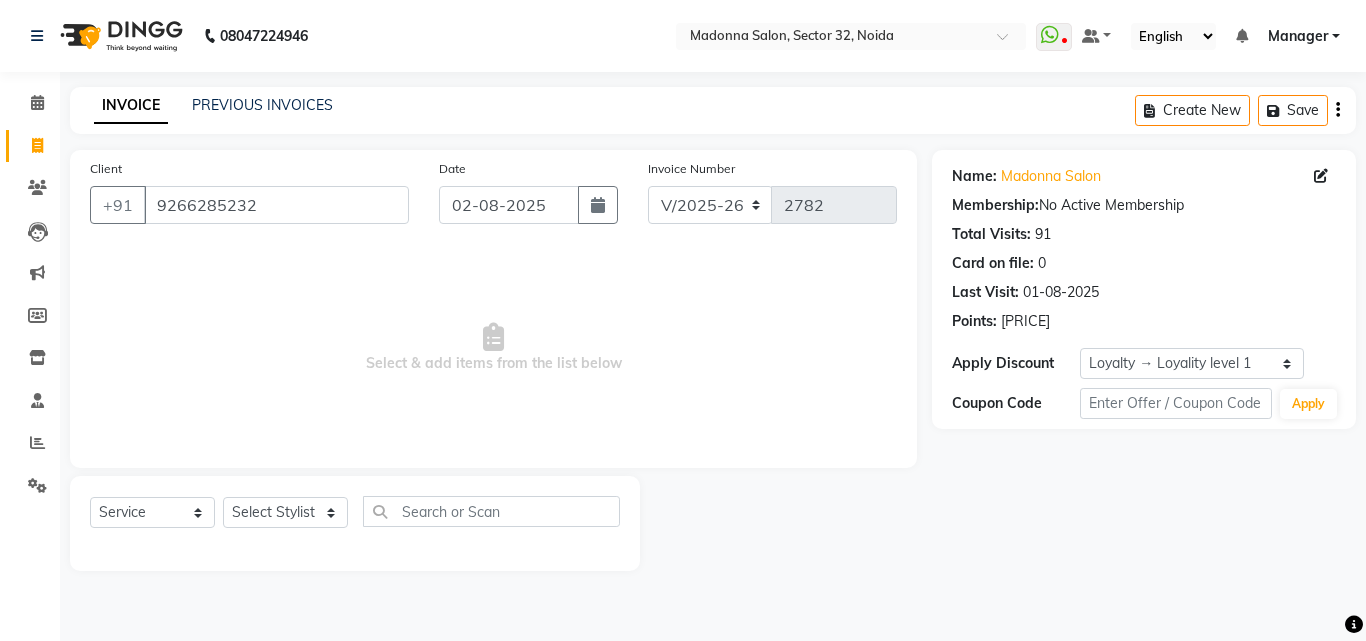 click on "Select & add items from the list below" at bounding box center [493, 348] 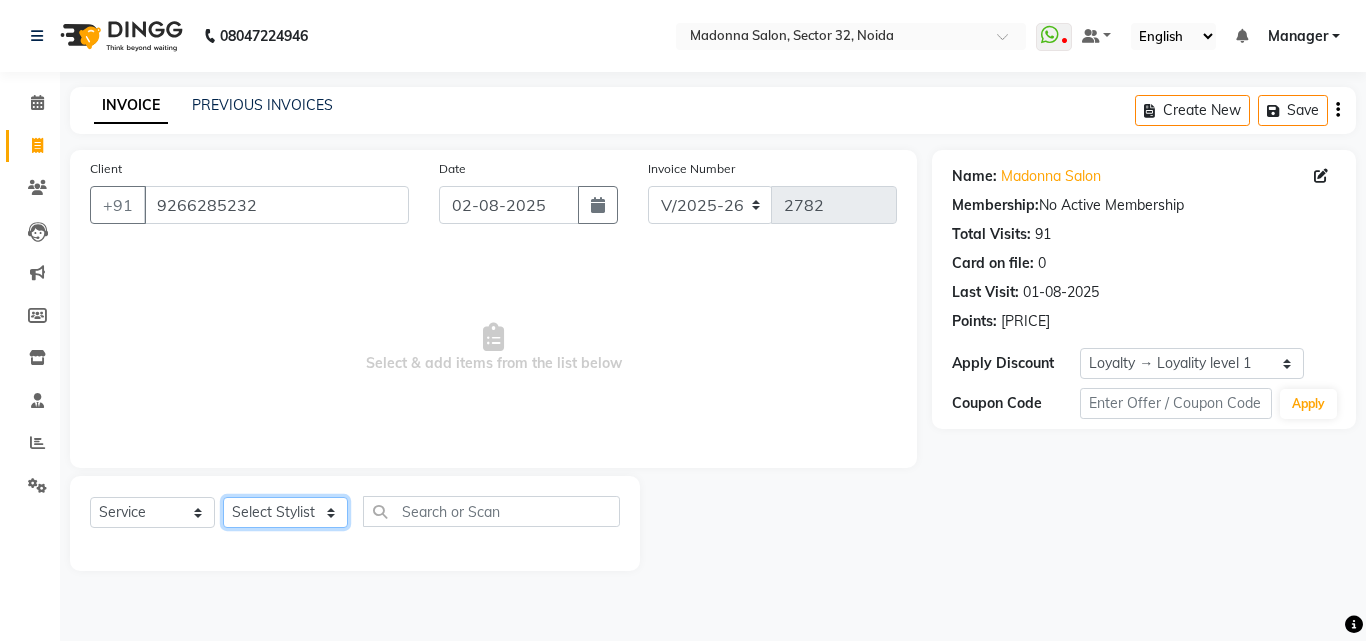 click on "Select Stylist Aayan Account  Ashu BHOLU Geeta Hanif JIYA SINGH Kiran LAXMAN PEDI Manager Mohit Naddy NAIL SWASTIKA Sajal Sameer Shahnawaj Sharukh Sonu VISHAL STYLIST" 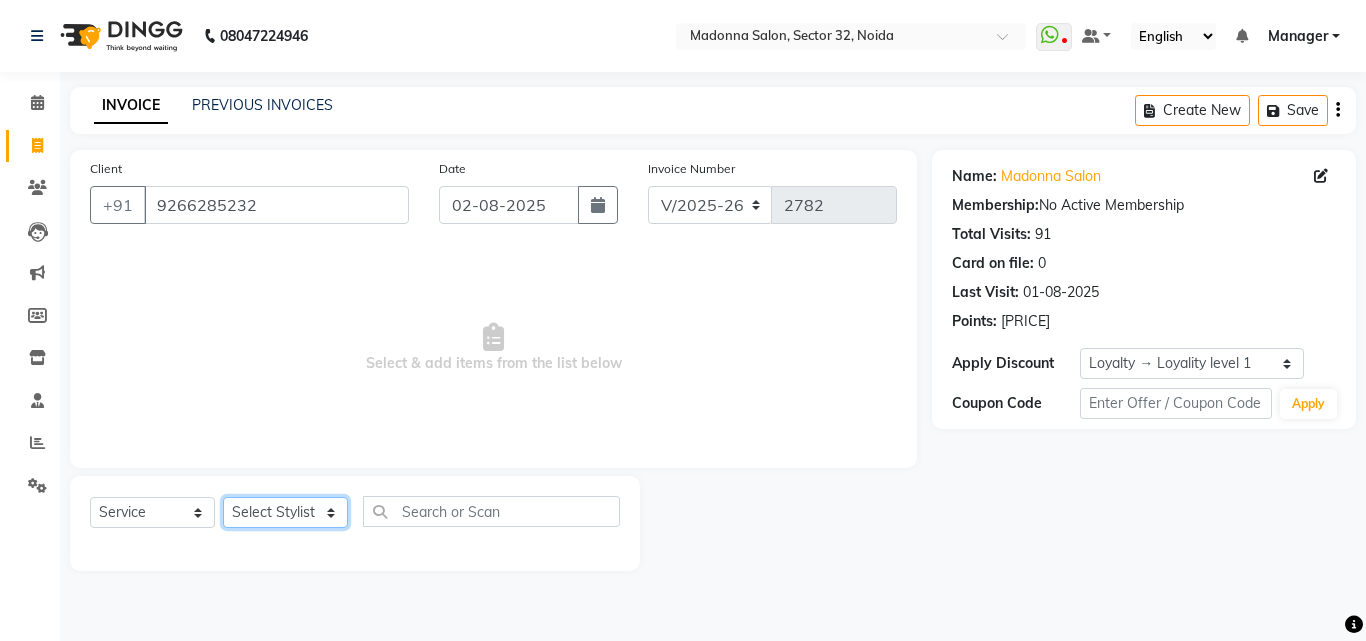 select on "61963" 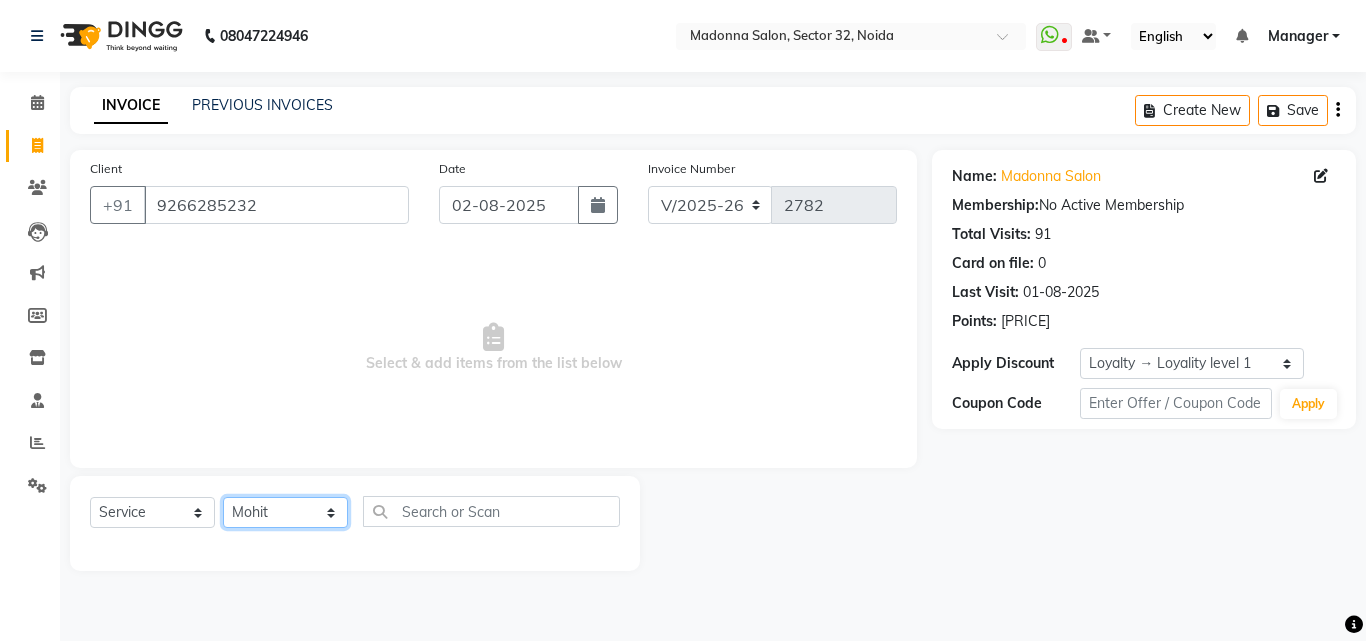 click on "Select Stylist Aayan Account  Ashu BHOLU Geeta Hanif JIYA SINGH Kiran LAXMAN PEDI Manager Mohit Naddy NAIL SWASTIKA Sajal Sameer Shahnawaj Sharukh Sonu VISHAL STYLIST" 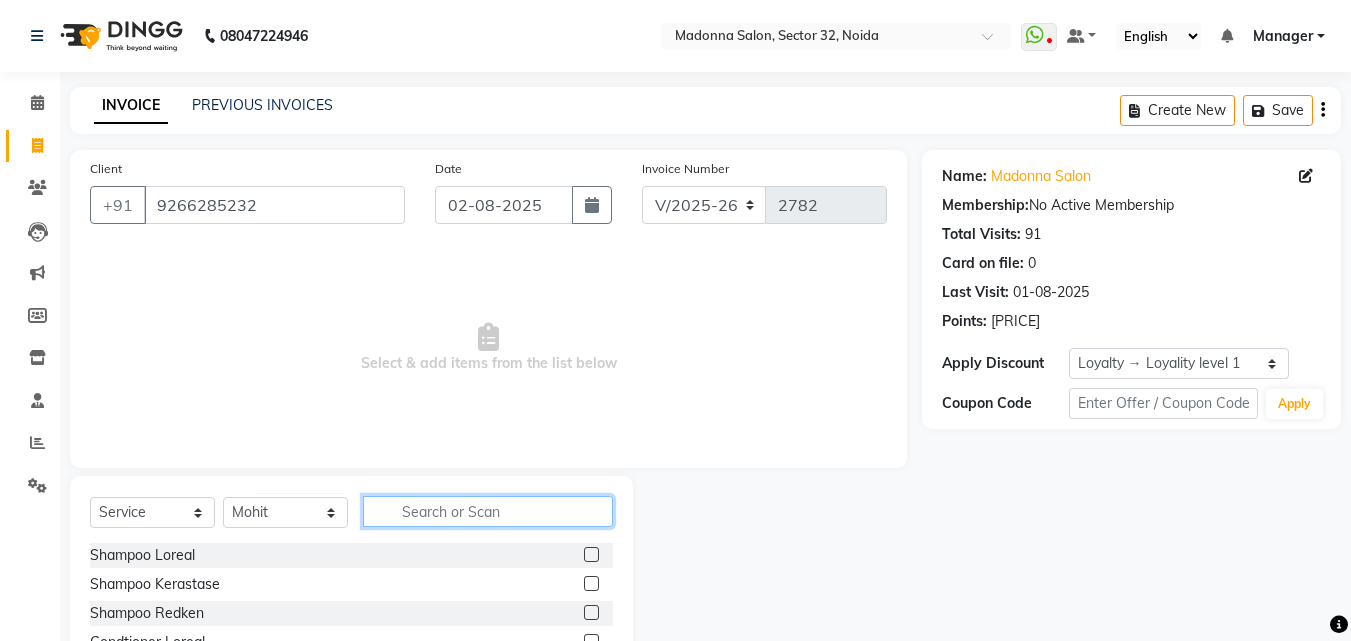 click 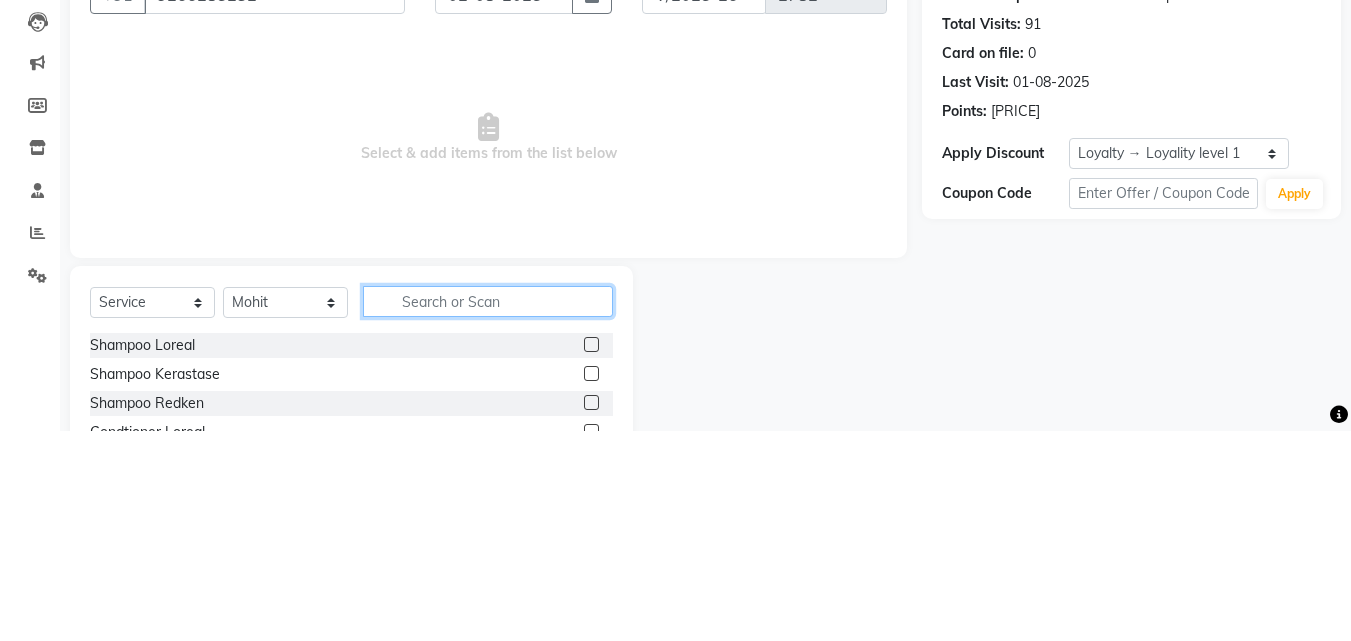 scroll, scrollTop: 48, scrollLeft: 0, axis: vertical 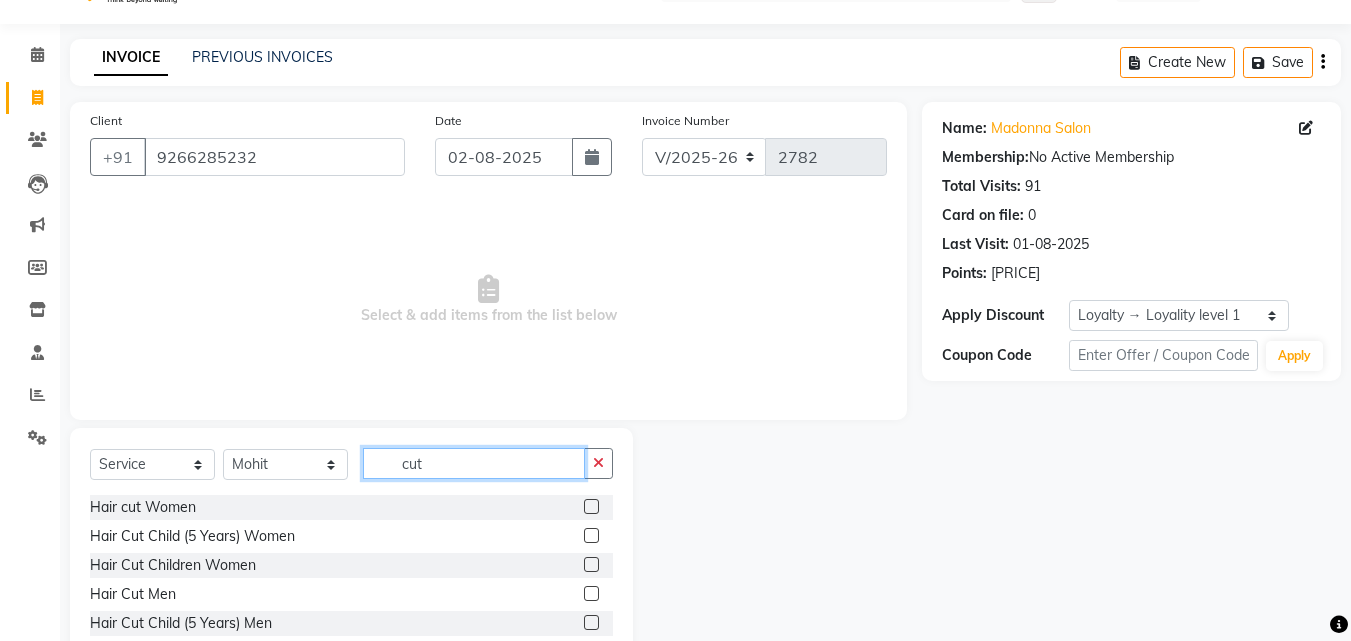 type on "cut" 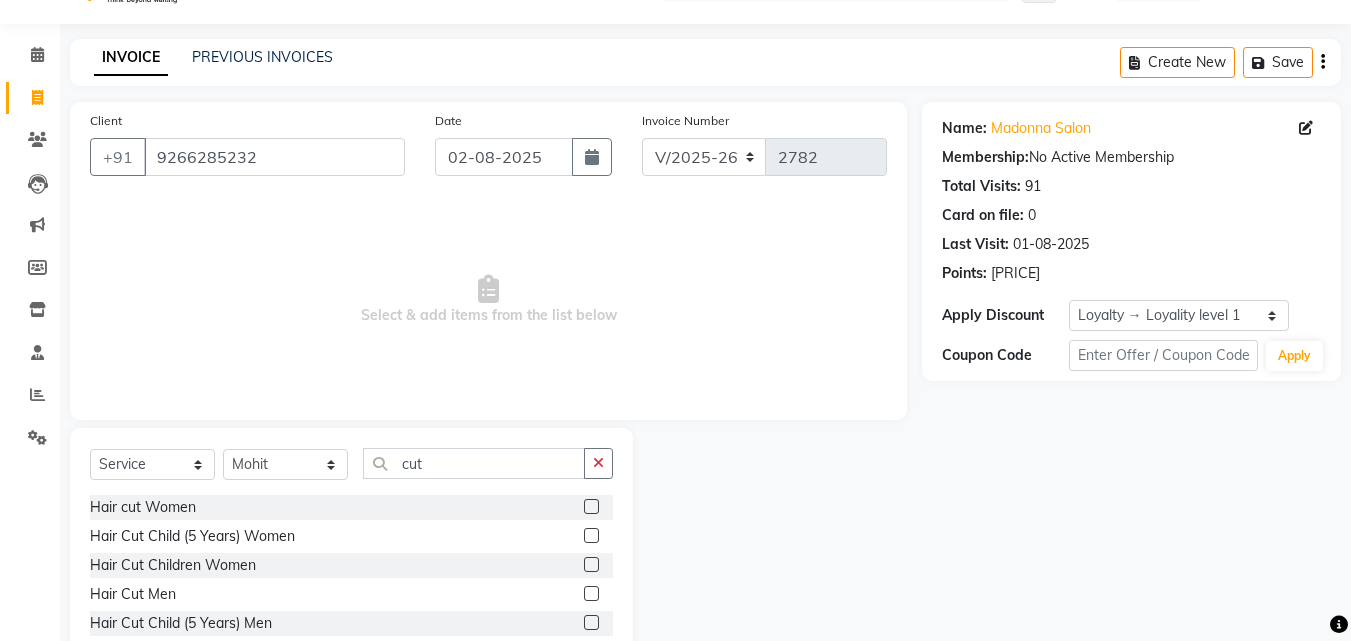 click 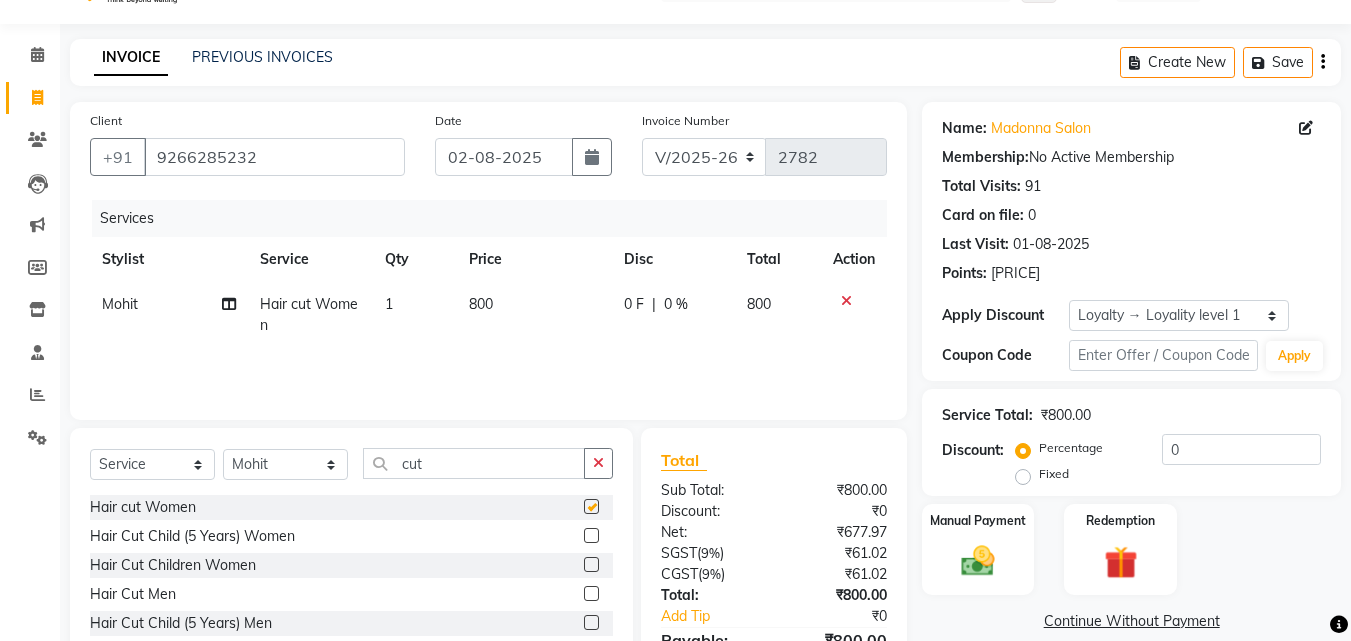 checkbox on "false" 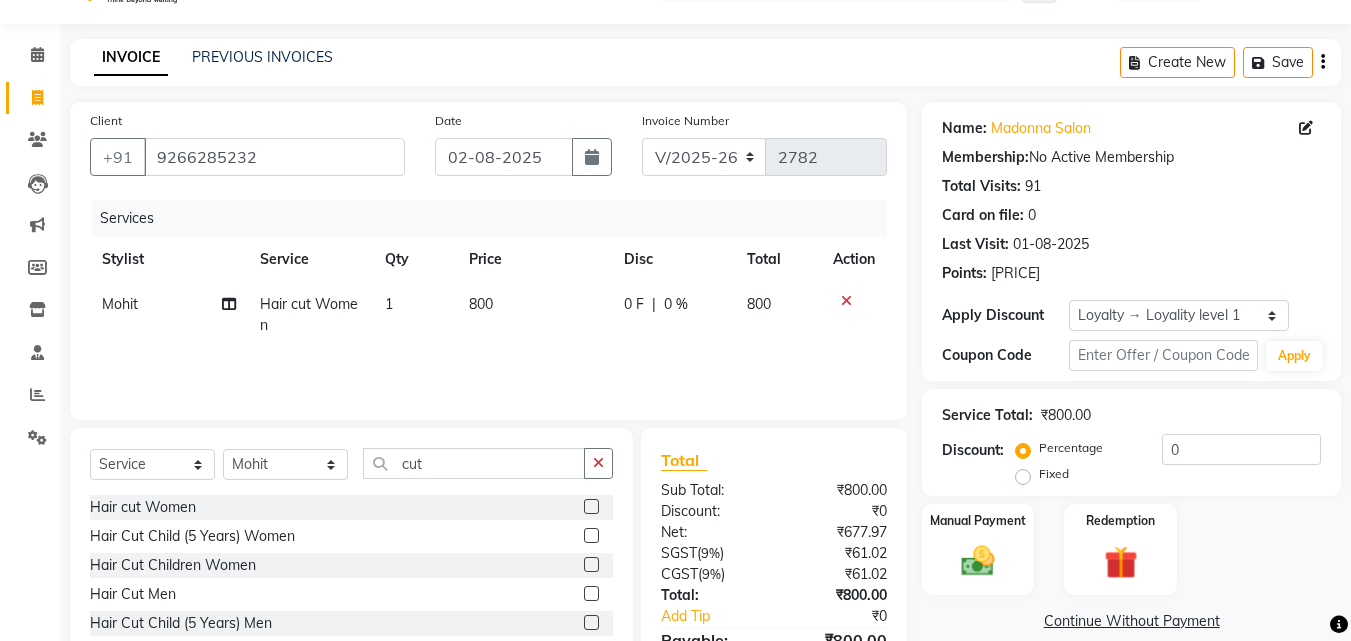 click on "800" 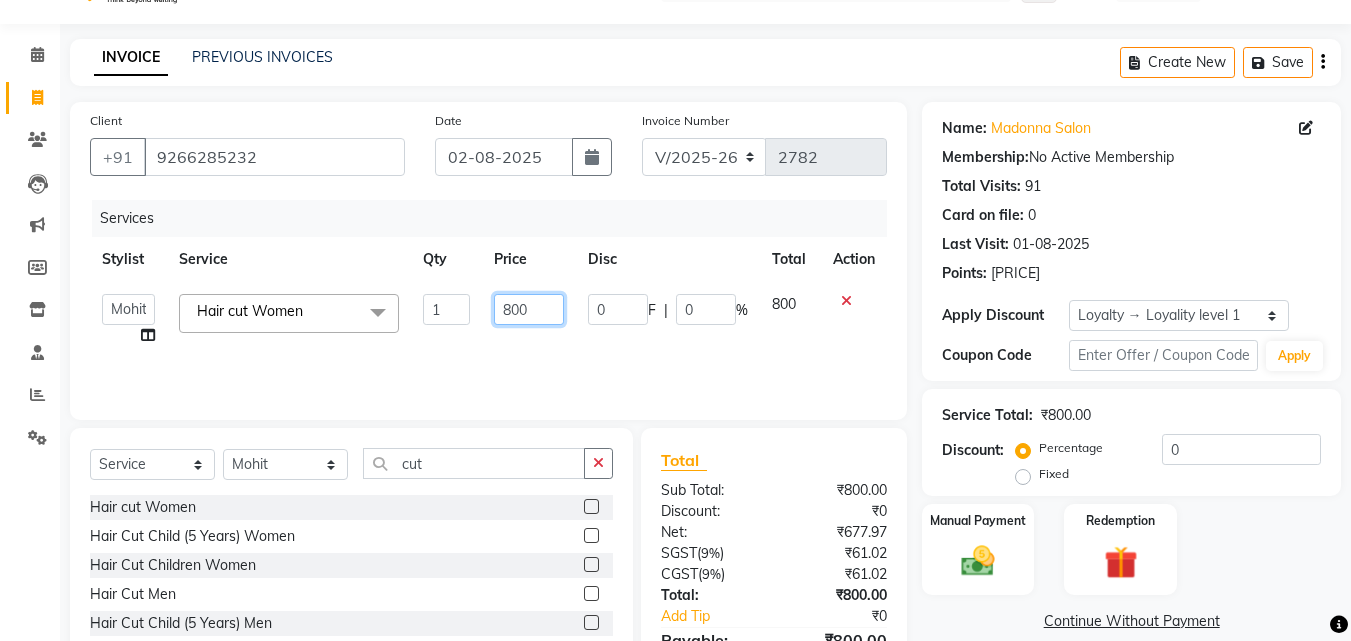 click on "800" 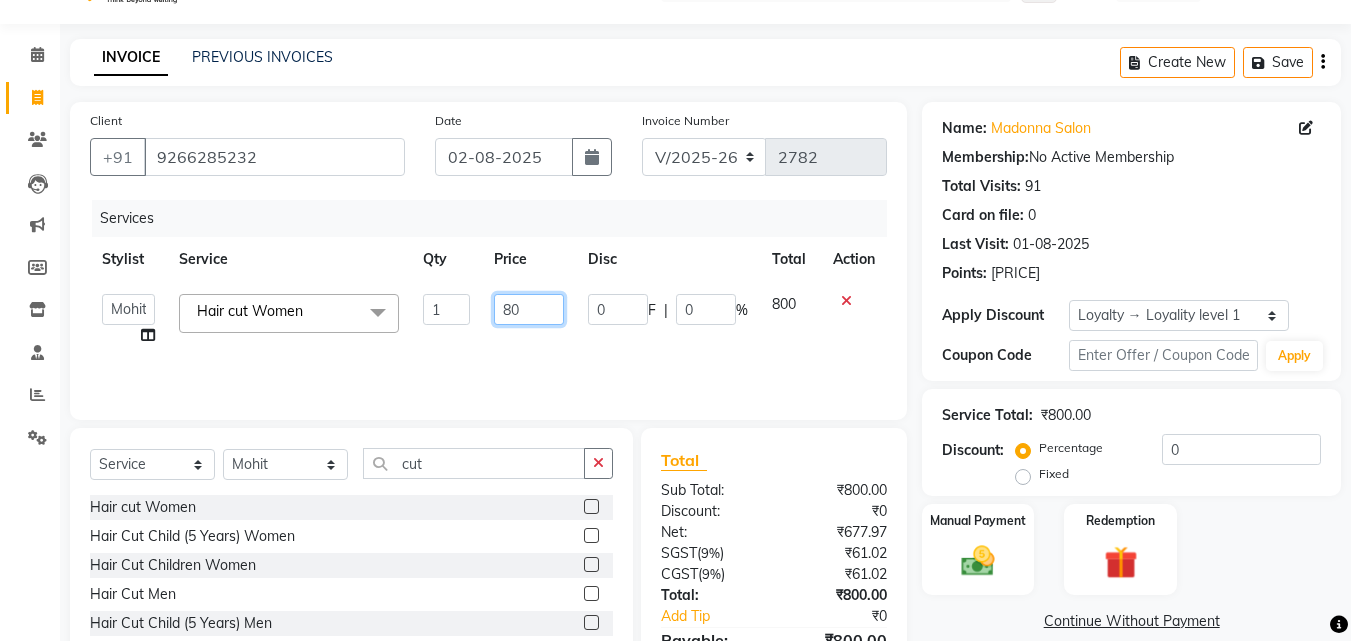 type on "8" 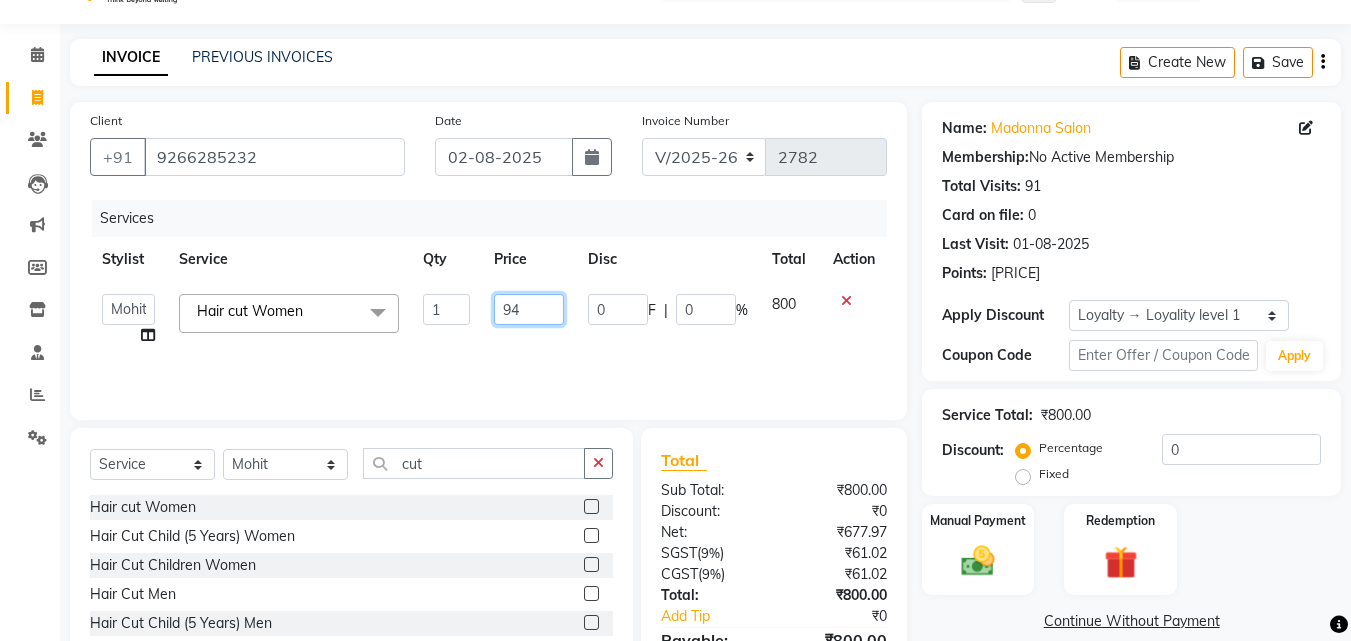 type on "944" 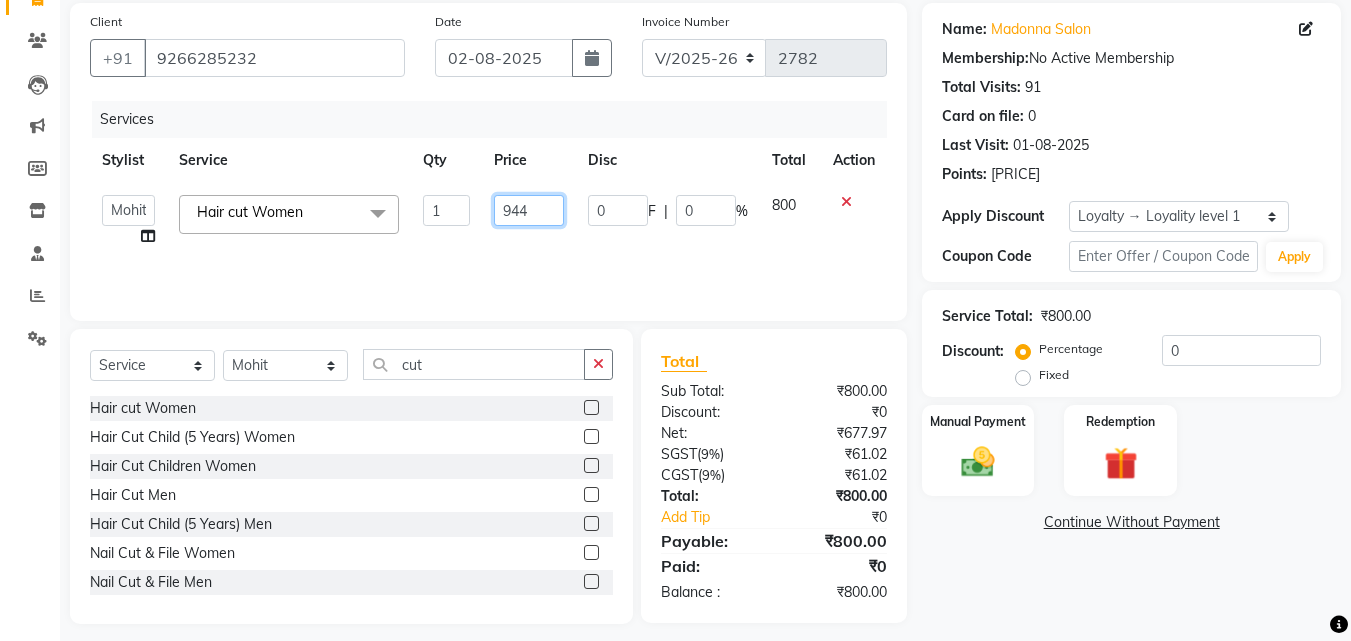 scroll, scrollTop: 160, scrollLeft: 0, axis: vertical 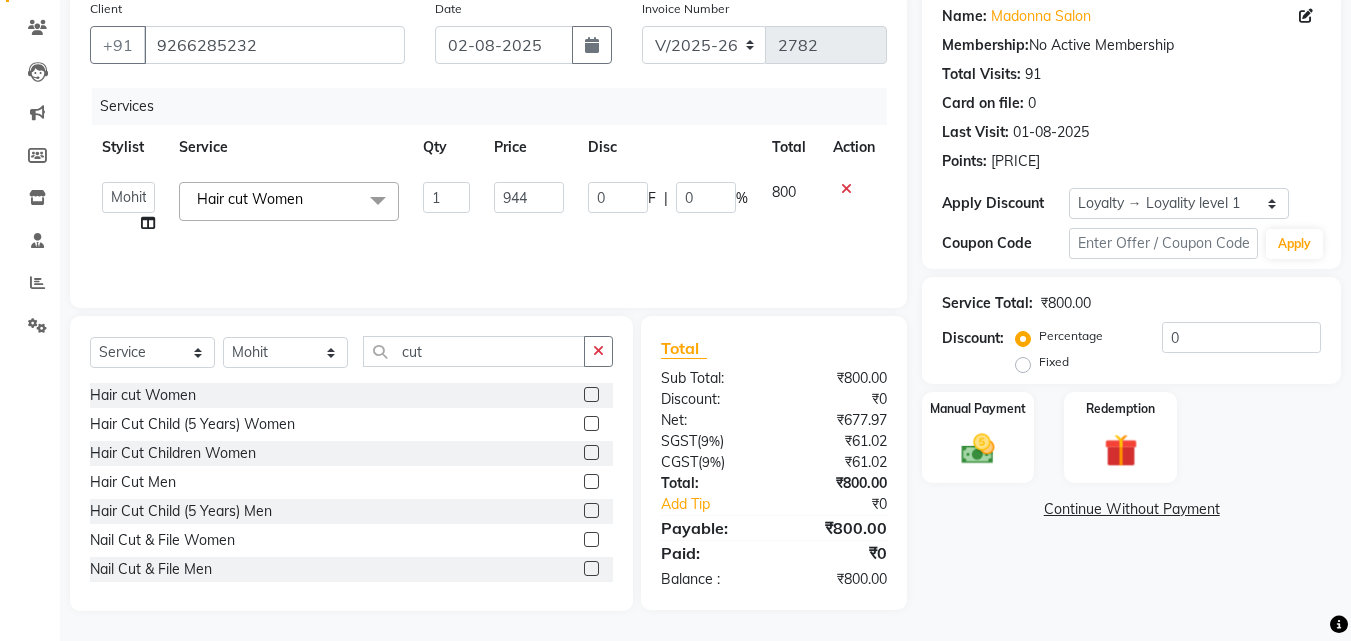 click on "INVOICE PREVIOUS INVOICES Create New Save Client +[COUNTRYCODE] [PHONE] Date [DATE]-[MONTH]-[YEAR] Invoice Number V/[YEAR] V/[YEAR]-[NUMBER] [NUMBER] Services Stylist Service Qty Price Disc Total Action [FIRST] Account Ashu BHOLU Geeta Hanif JIYA SINGH Kiran LAXMAN PEDI Manager Mohit Naddy NAIL SWASTIKA Sajal Sameer Shahnawaj Sharukh Sonu VISHAL STYLIST Hair cut Women x Shampoo Loreal Shampoo Kerastase Shampoo Redken Condtioner Loreal Condtioner Kerastase Condtioner Redken Hair cut Women Hair Cut Child (5 Years) Women Change Of Style Women Blow Dry Women Iron Curls Women Hair Do Women Oil Massage Women Plex Treatment Women Color Touch-Up 1 Women Color Touch-Up 2 Women Highlight Strips Women Highlights Global Women Global Color Women Rebonding Women Smoothning Women Keratin Women Botox Women Hair Cut Children Women Balayage /Ombre Women French Glossing Women Hair Cut Men Hair Cut Child (5 Years) Men Oil Massage Men Plex Treatment Men Hair Spa Men Color Touch-Up Men Highlights Men Rebonding Men Shave 1" 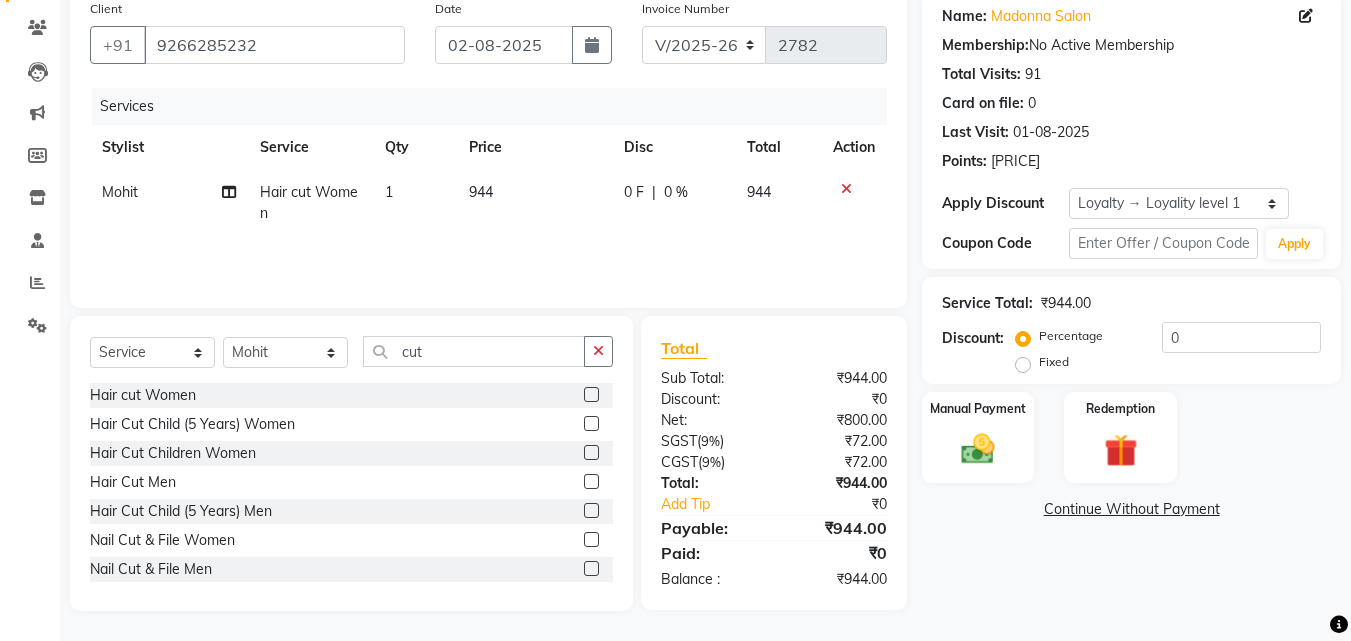click on "Fixed" 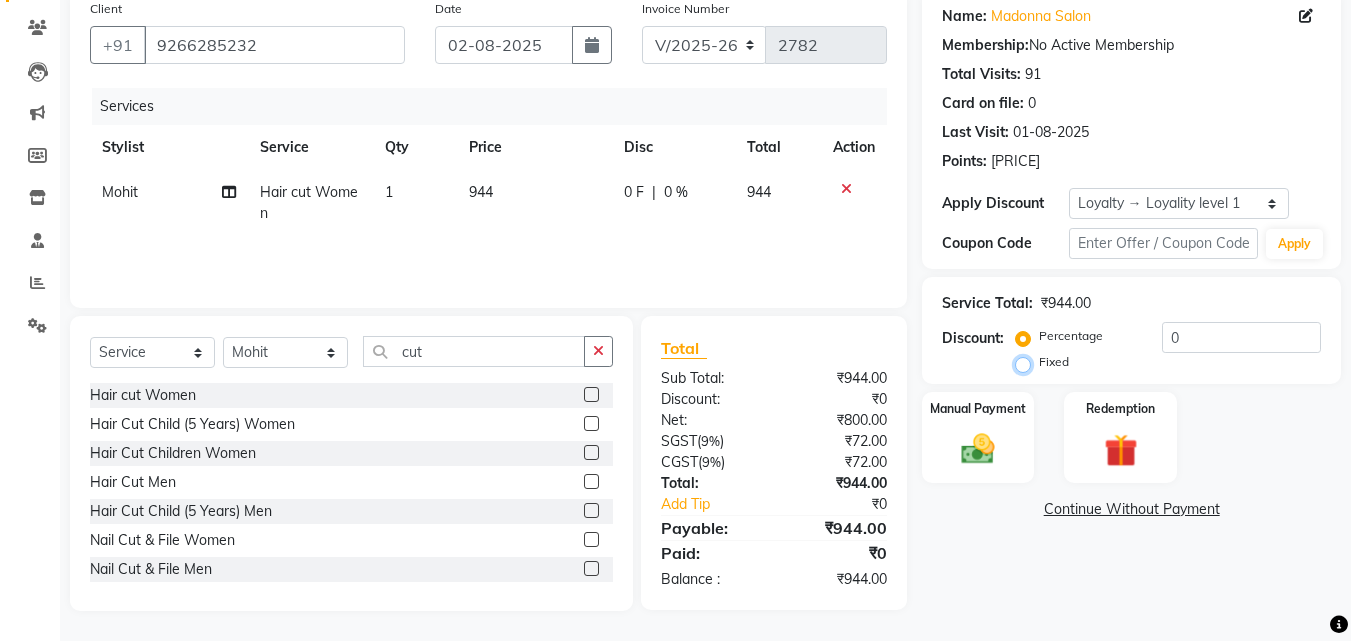 click on "Fixed" at bounding box center [1027, 362] 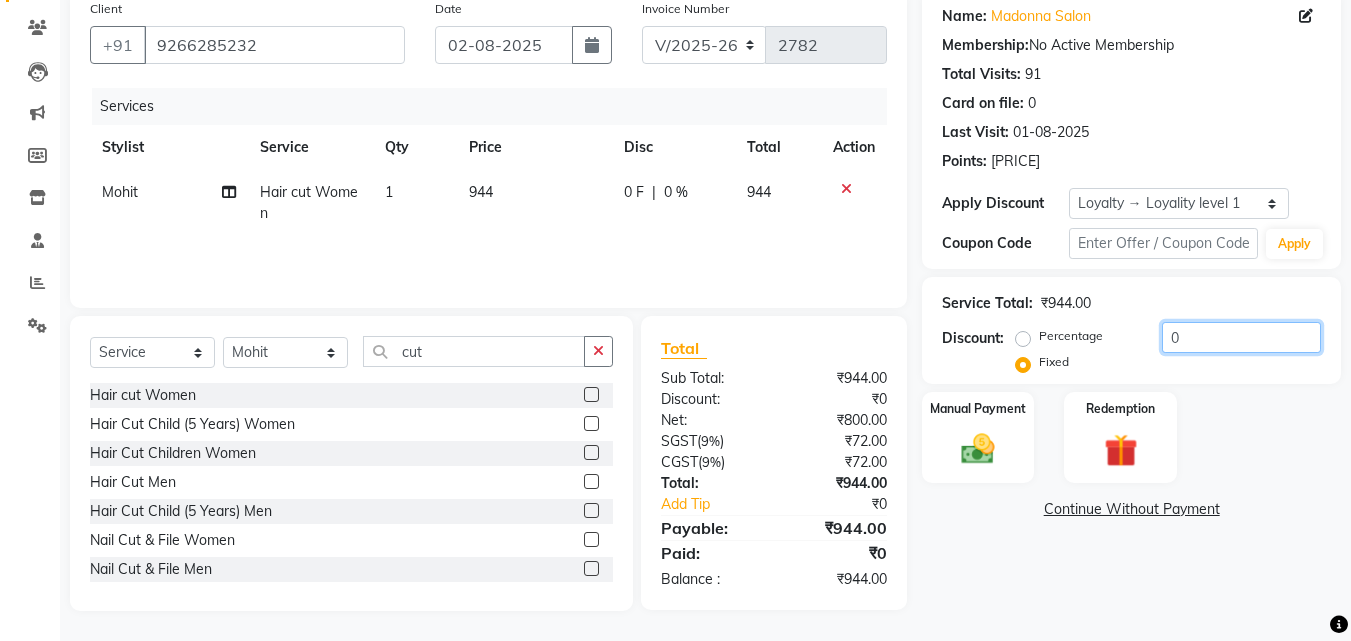 click on "0" 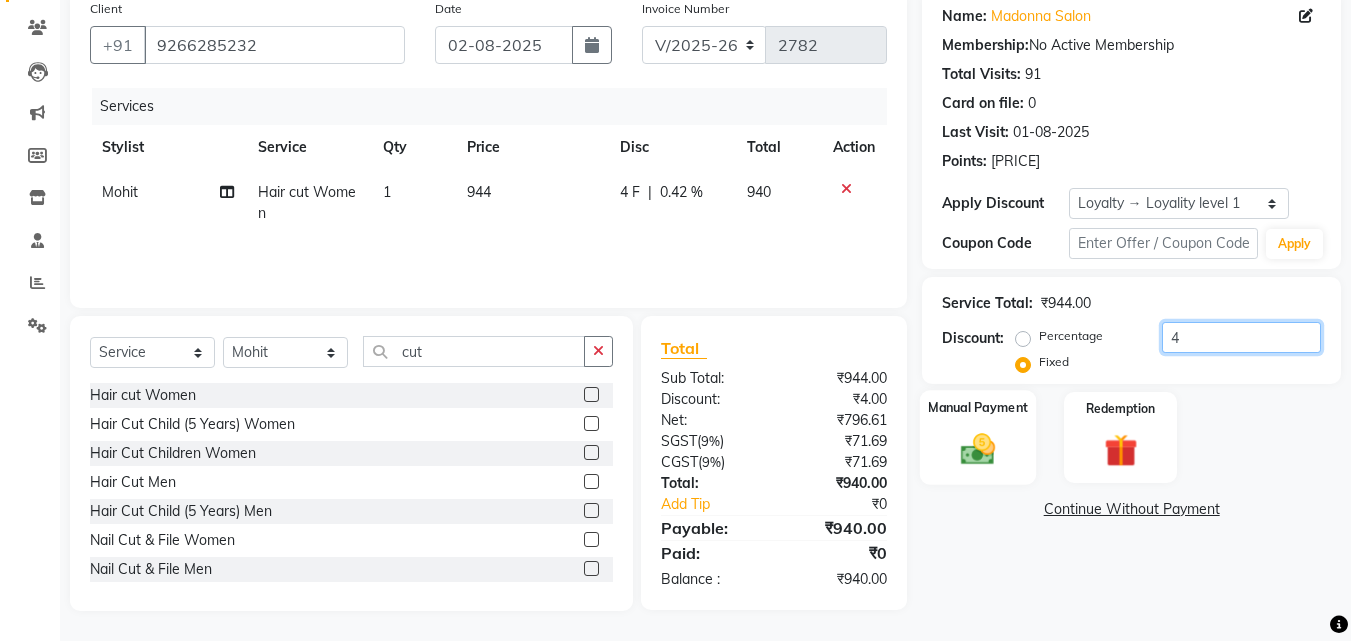 type on "4" 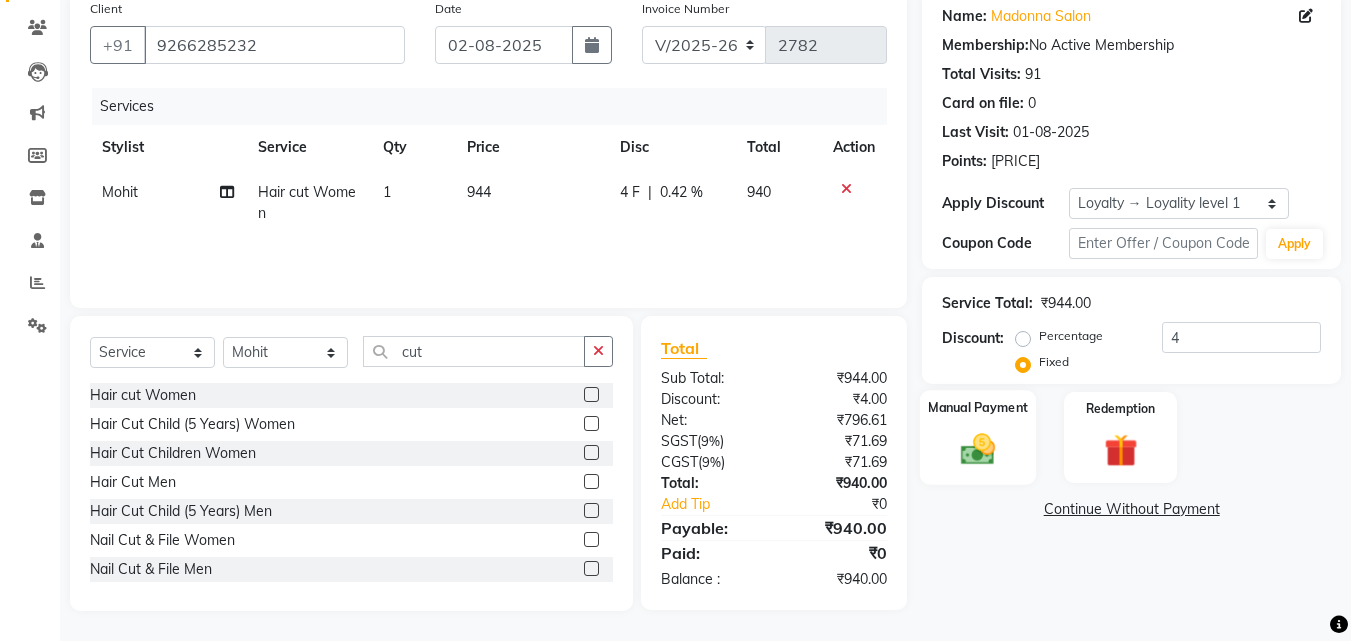 click 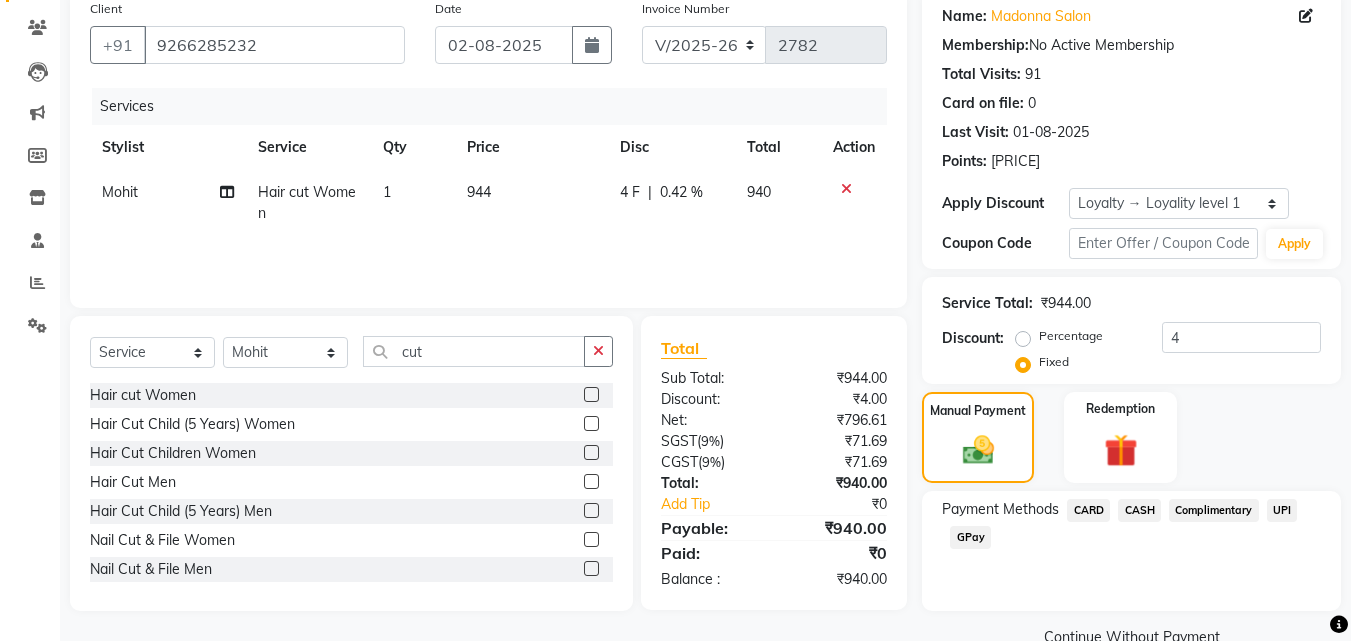 click on "CARD" 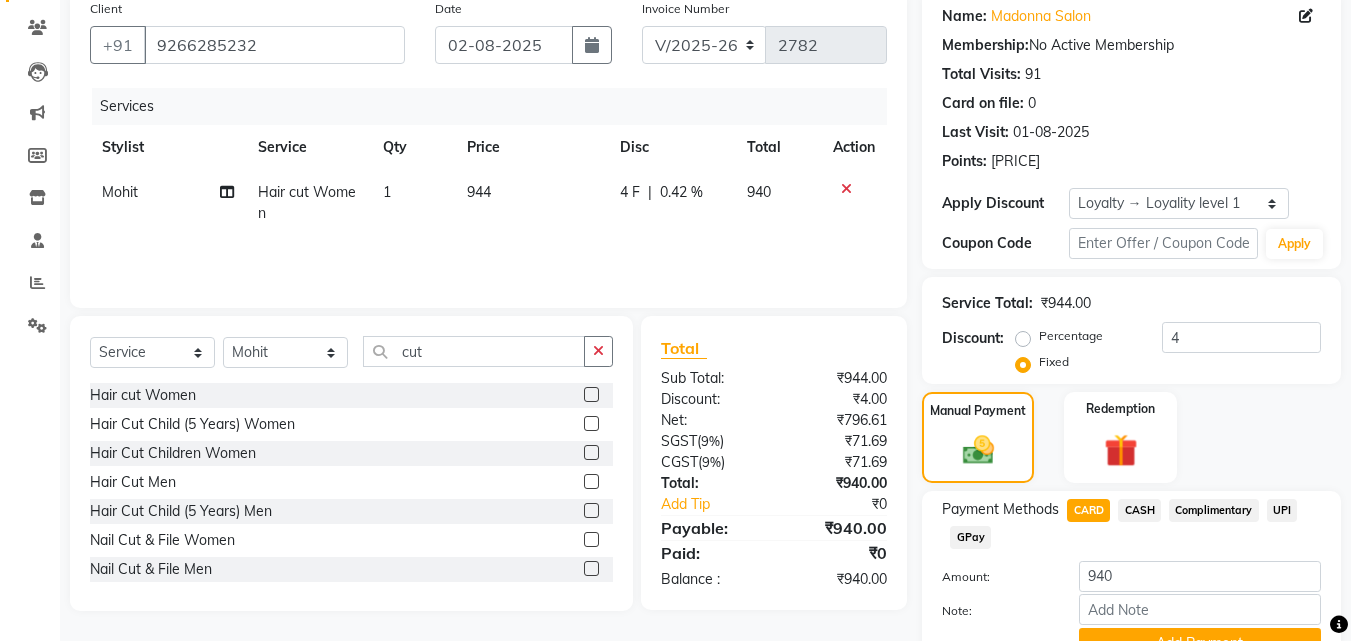 click on "CASH" 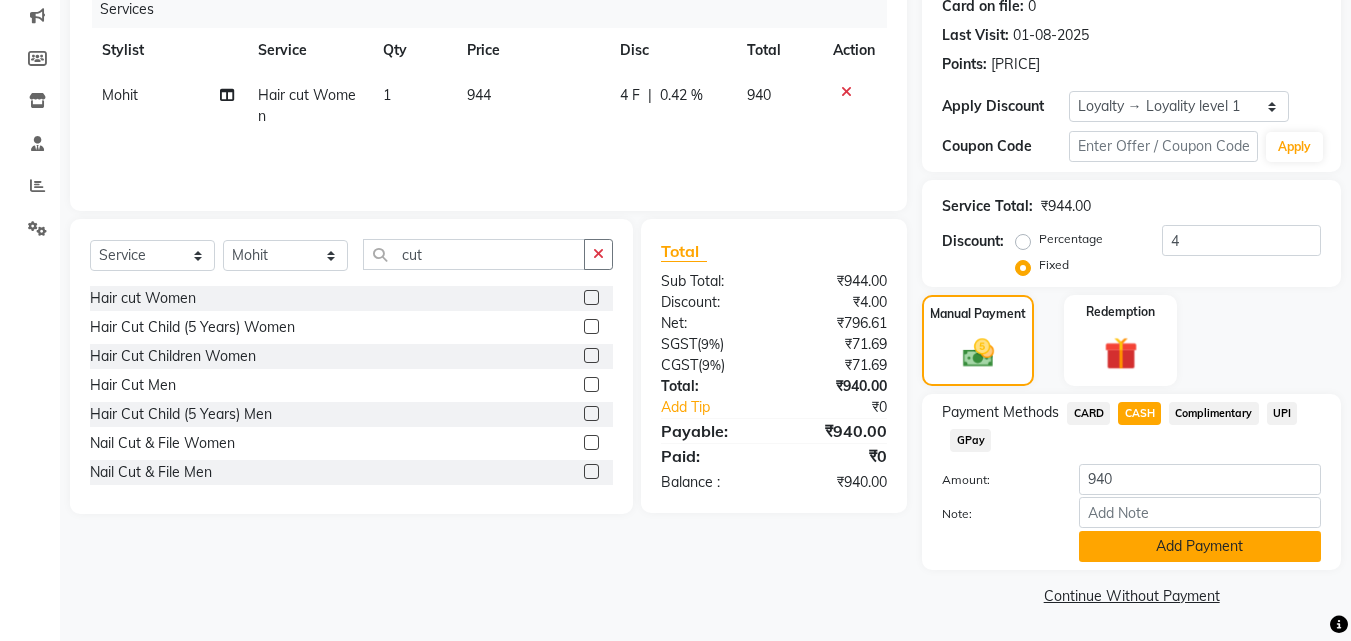 click on "Add Payment" 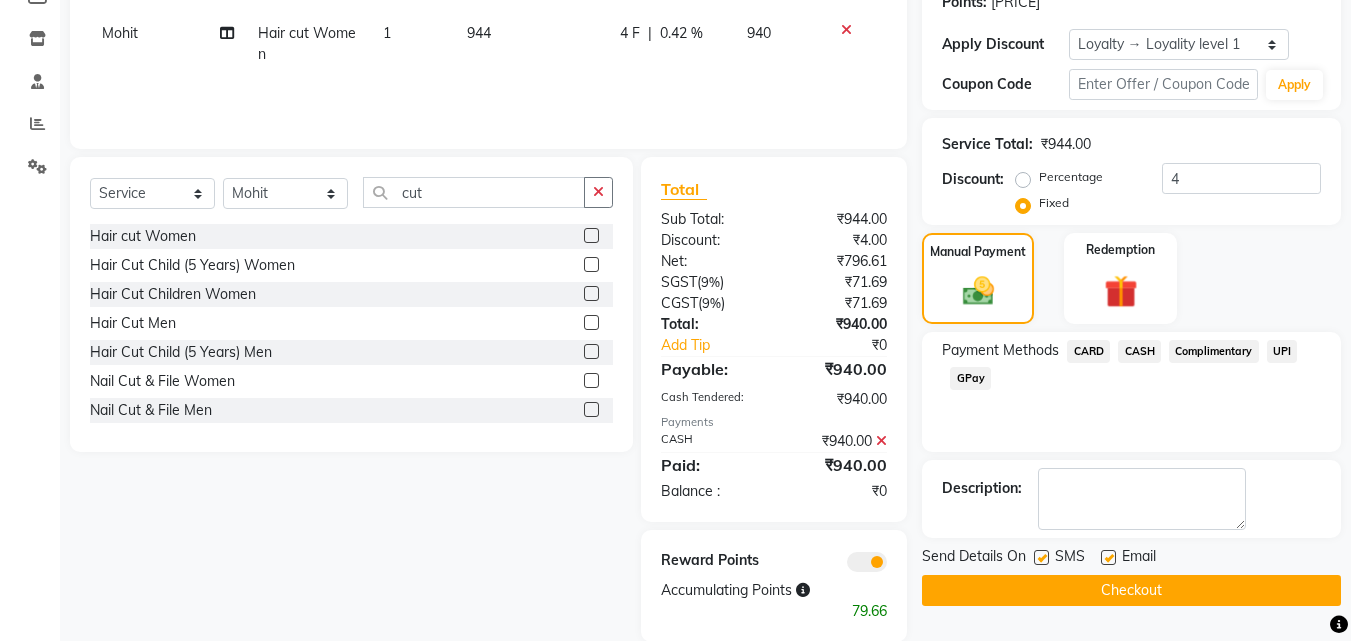 scroll, scrollTop: 350, scrollLeft: 0, axis: vertical 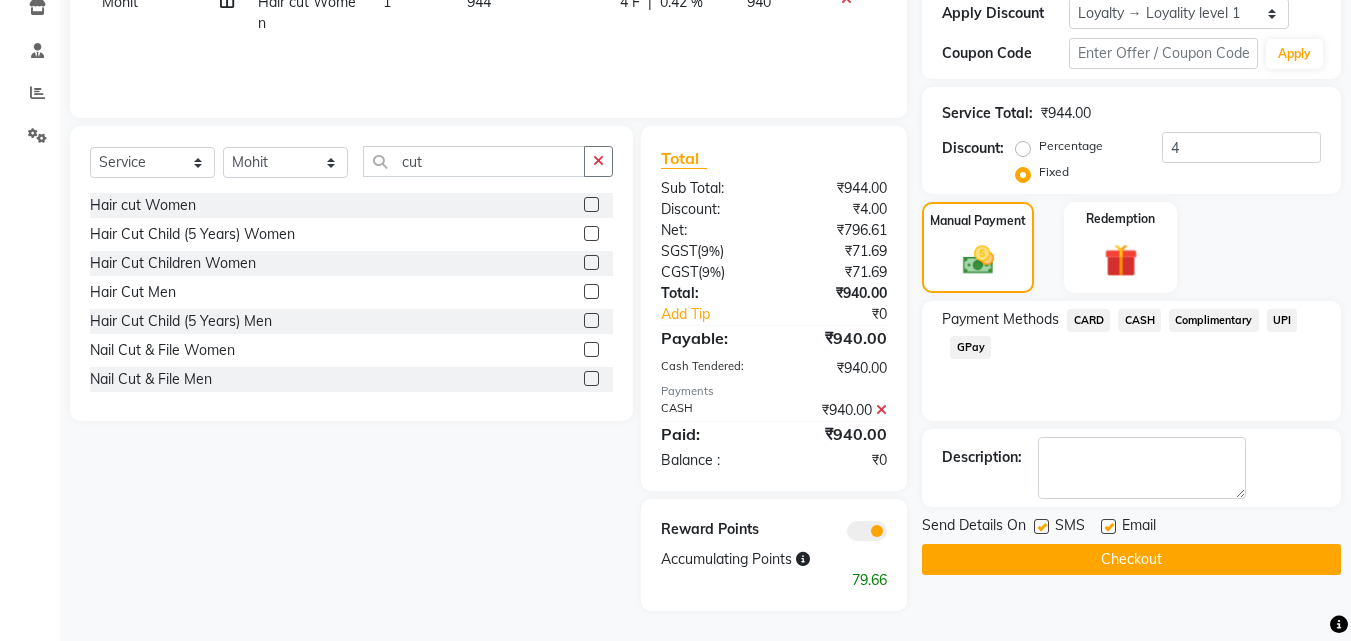 click on "Checkout" 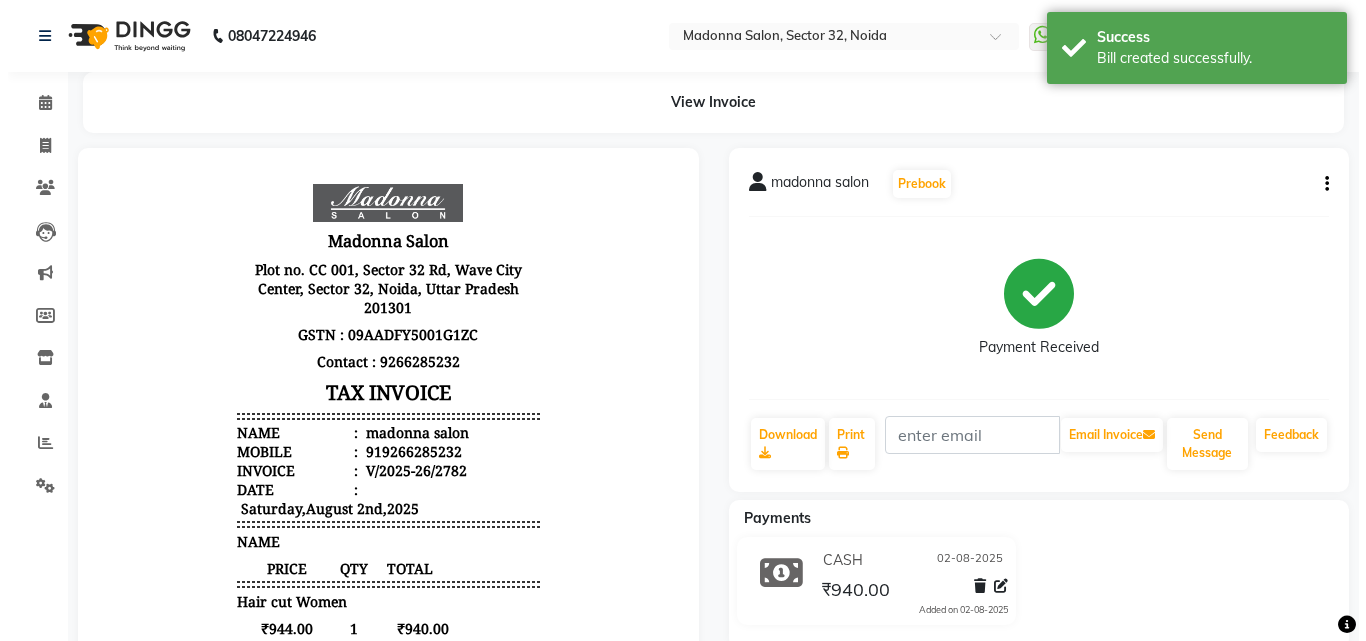 scroll, scrollTop: 0, scrollLeft: 0, axis: both 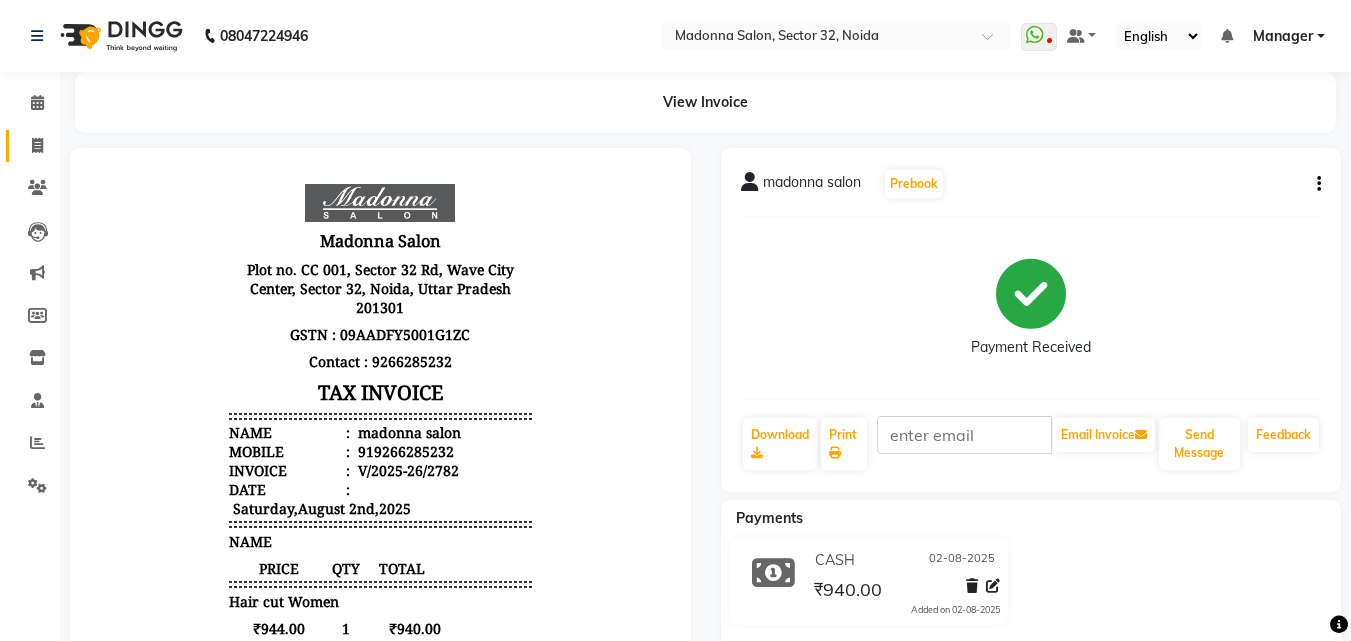 click 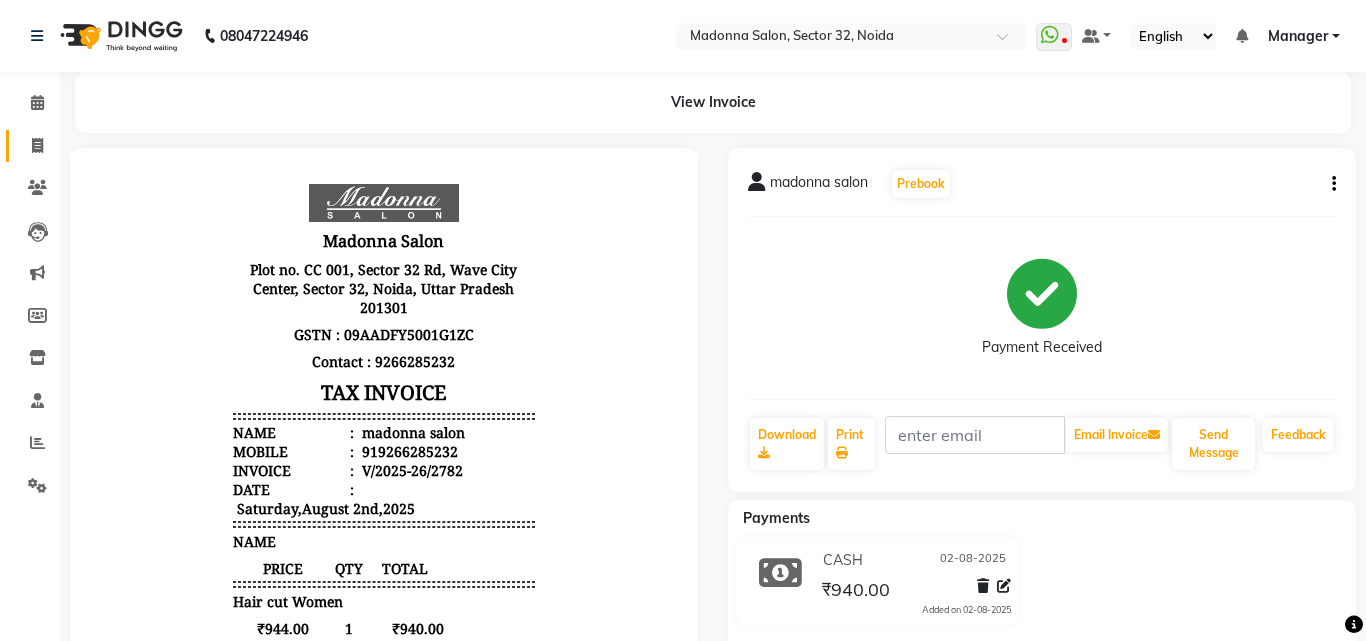 select on "service" 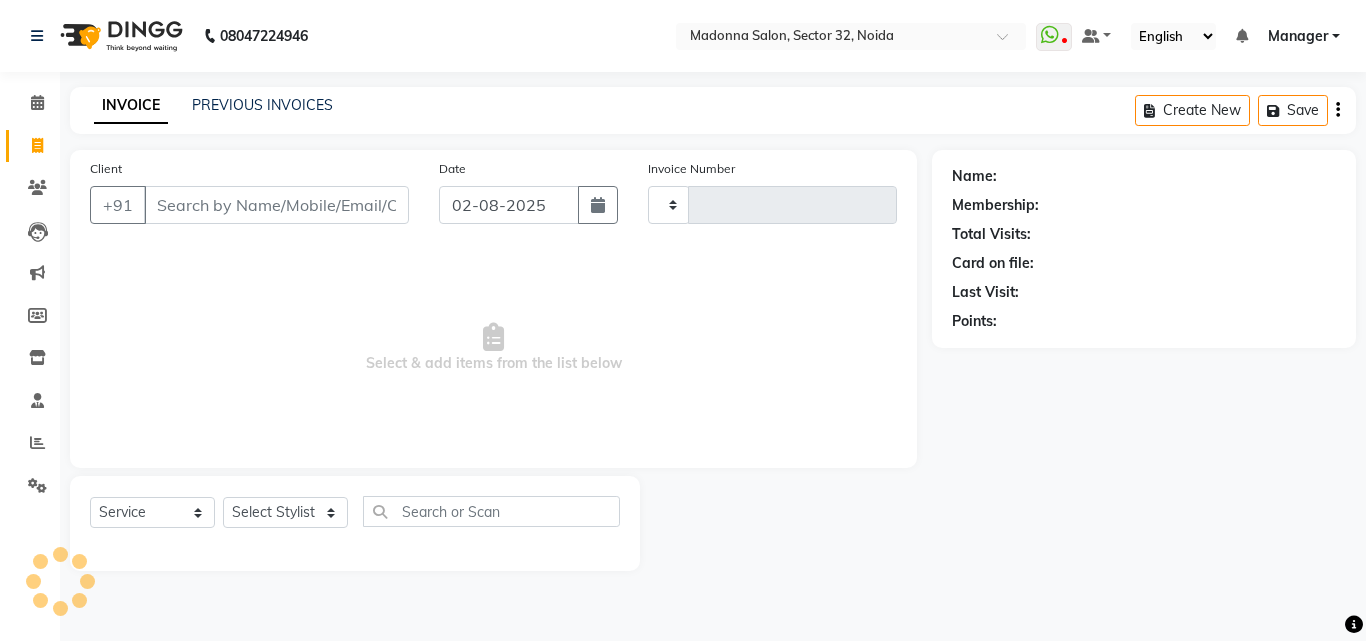 type on "2783" 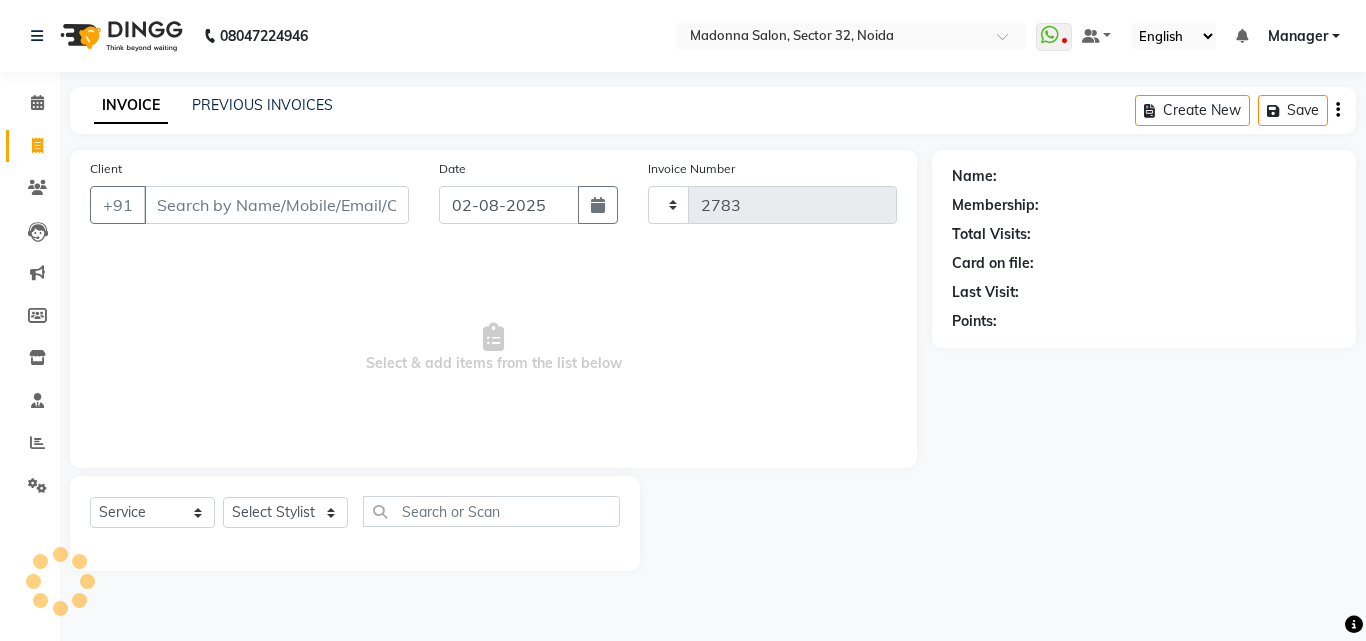 select on "7229" 